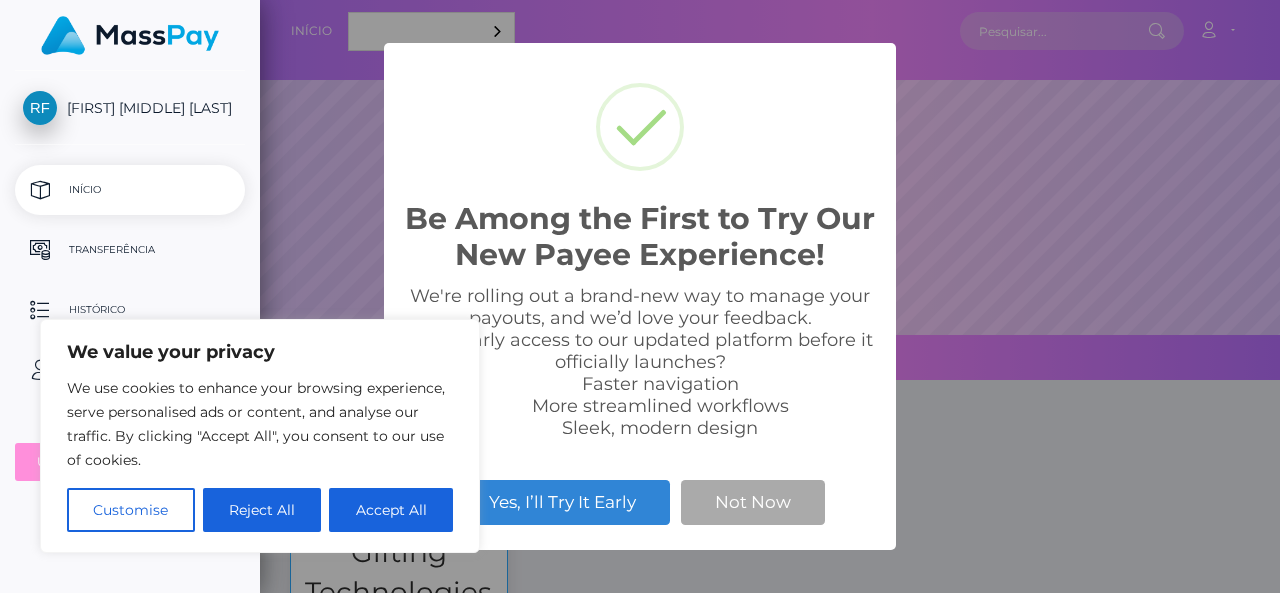 scroll, scrollTop: 0, scrollLeft: 0, axis: both 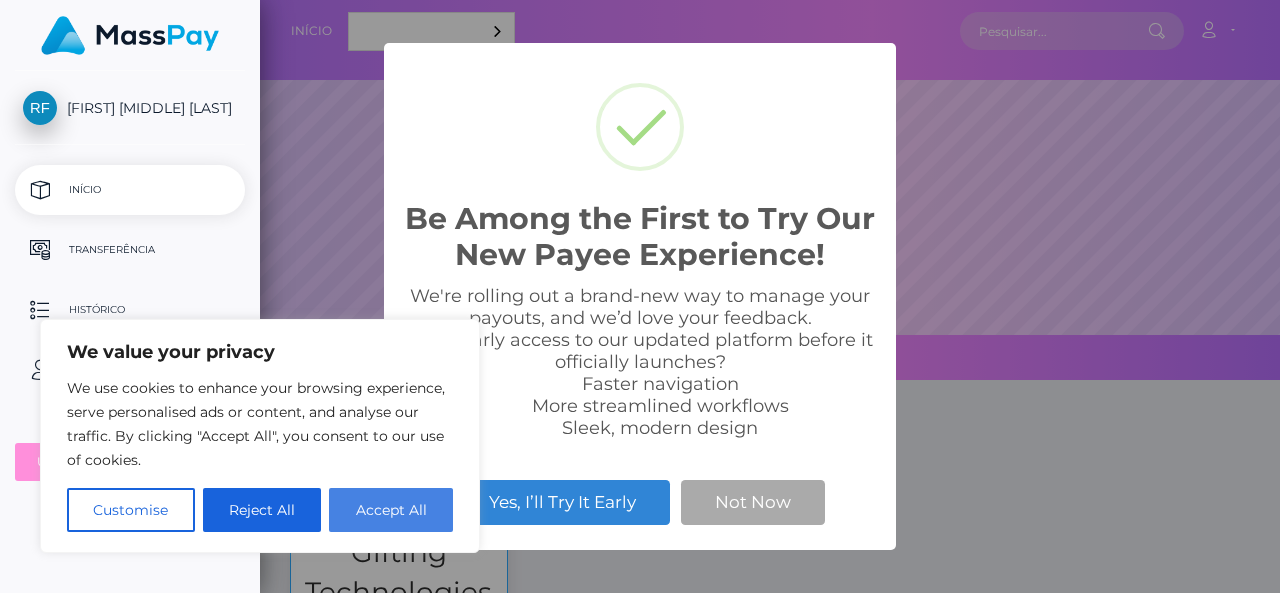 click on "Accept All" at bounding box center [391, 510] 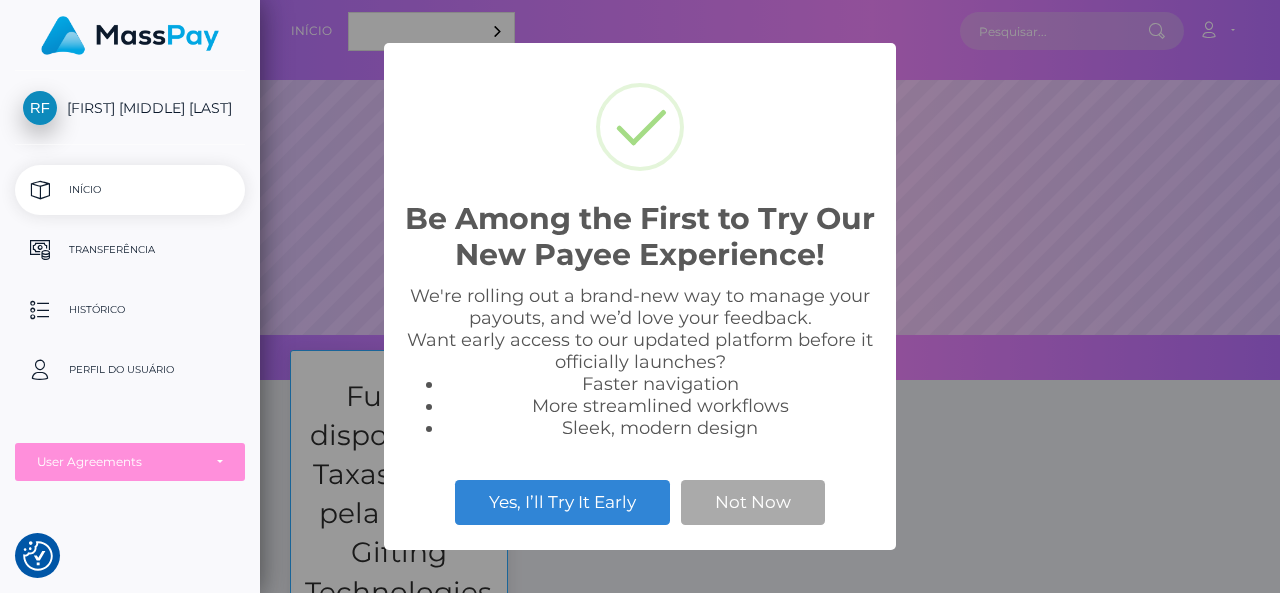 checkbox on "true" 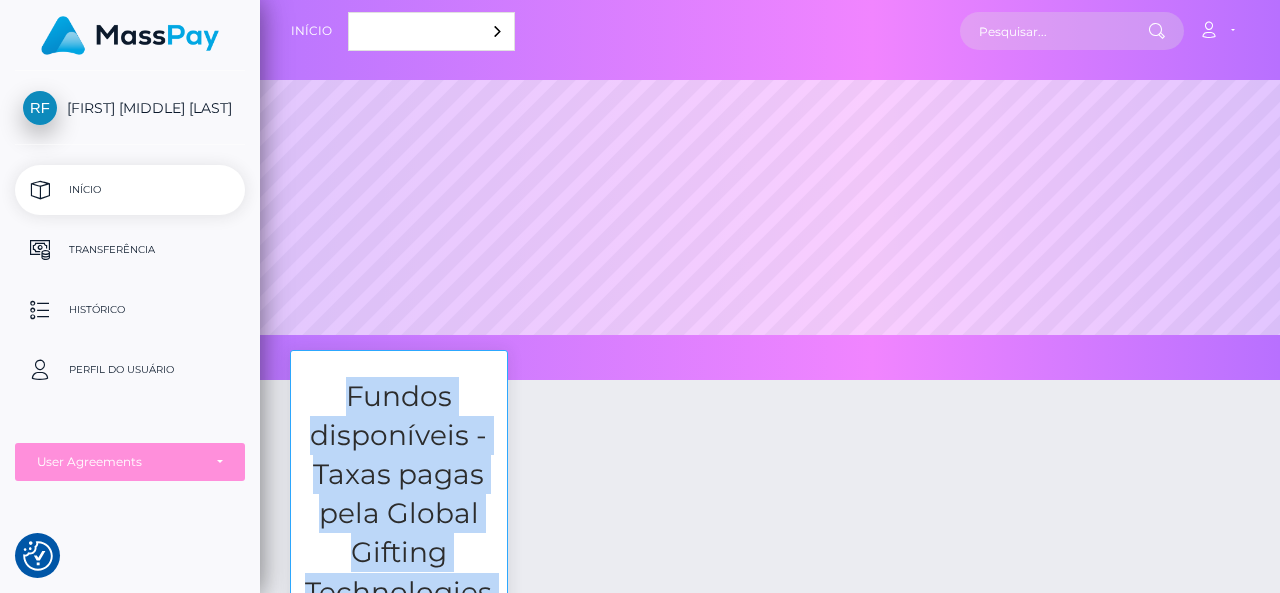 click on "Fundos disponíveis - Taxas pagas pela Global Gifting Technologies Inc.
$119.85
Saldo em USD
Transferência" at bounding box center (770, 645) 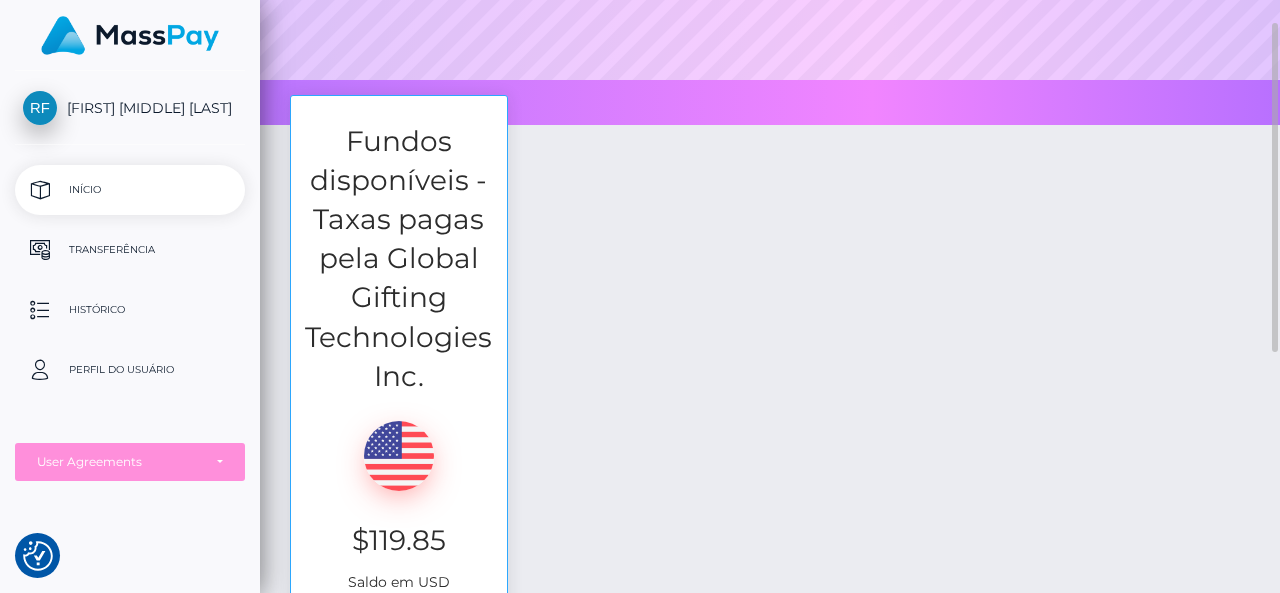 scroll, scrollTop: 473, scrollLeft: 0, axis: vertical 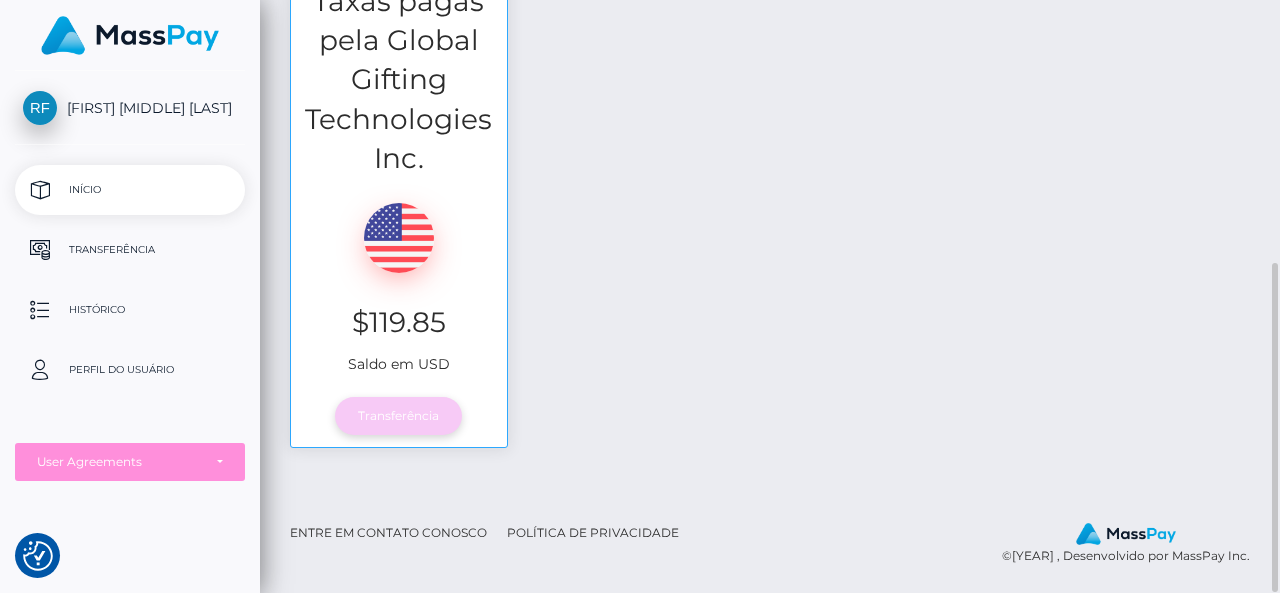 click on "Transferência" at bounding box center (398, 416) 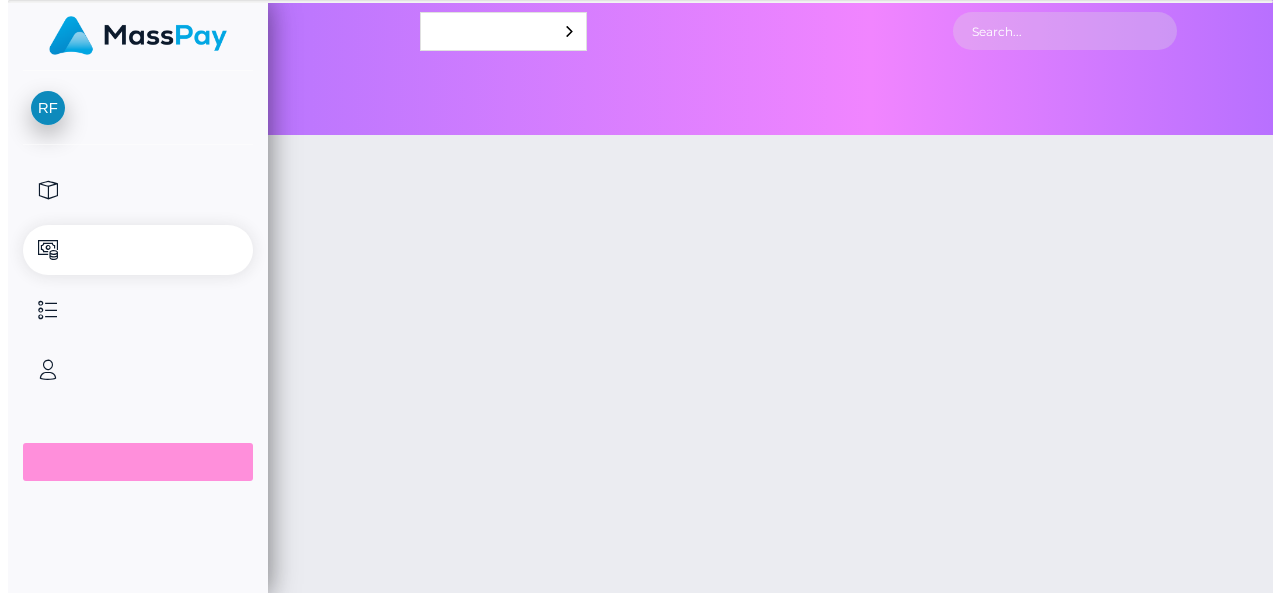 scroll, scrollTop: 0, scrollLeft: 0, axis: both 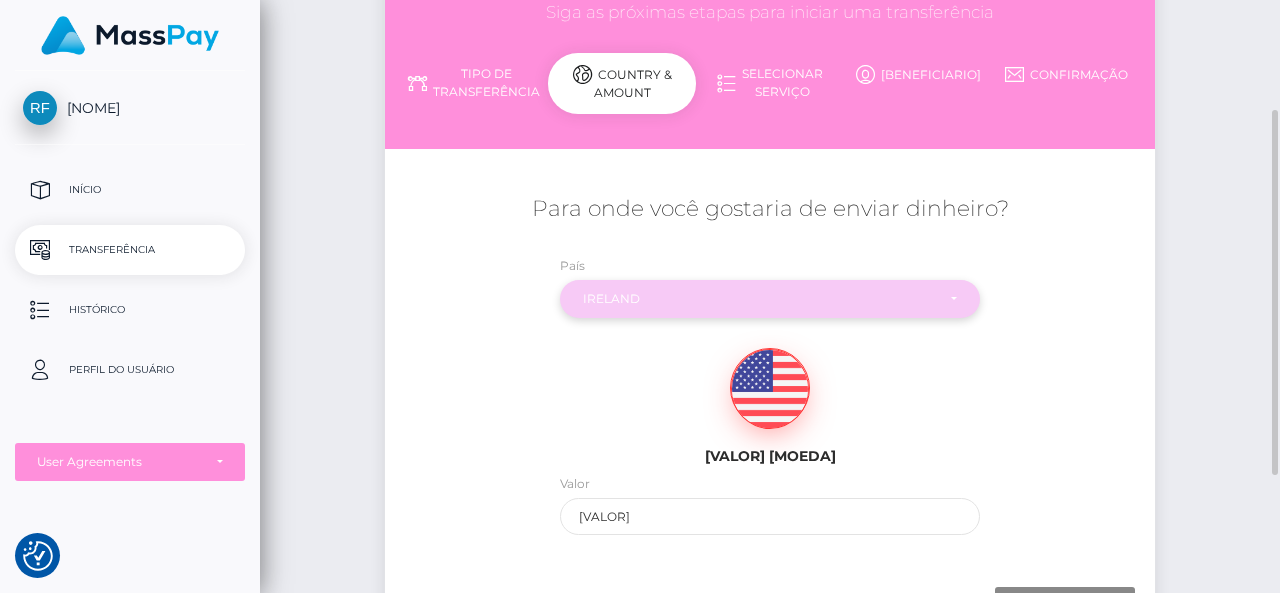 click on "Ireland" at bounding box center [769, 299] 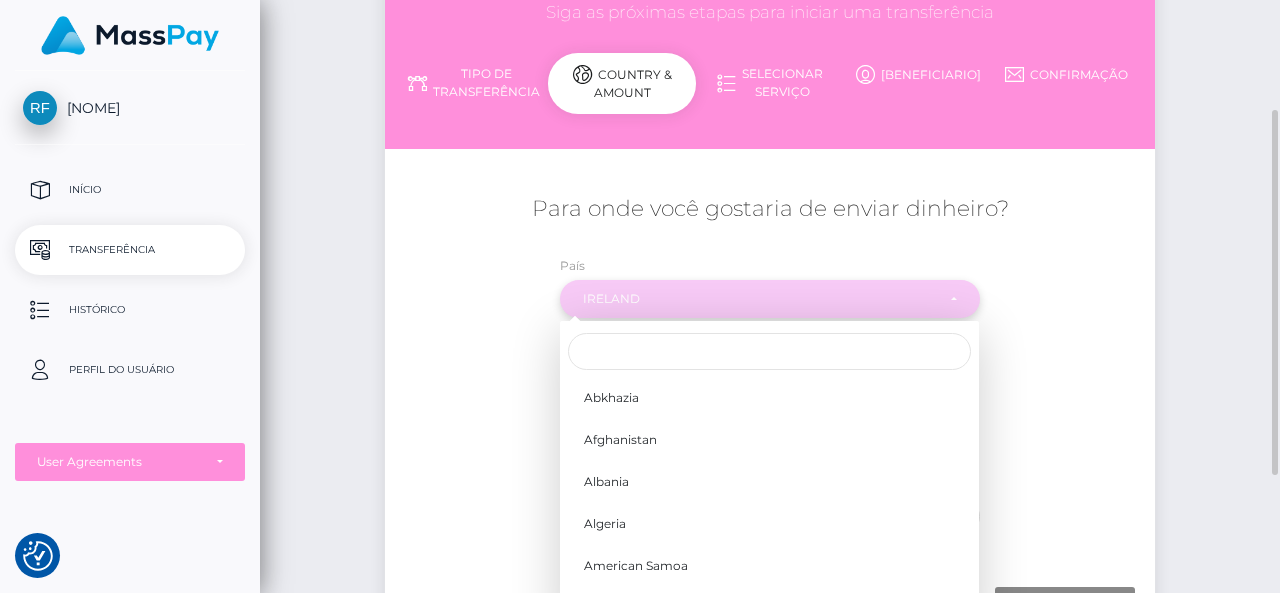 scroll, scrollTop: 3515, scrollLeft: 0, axis: vertical 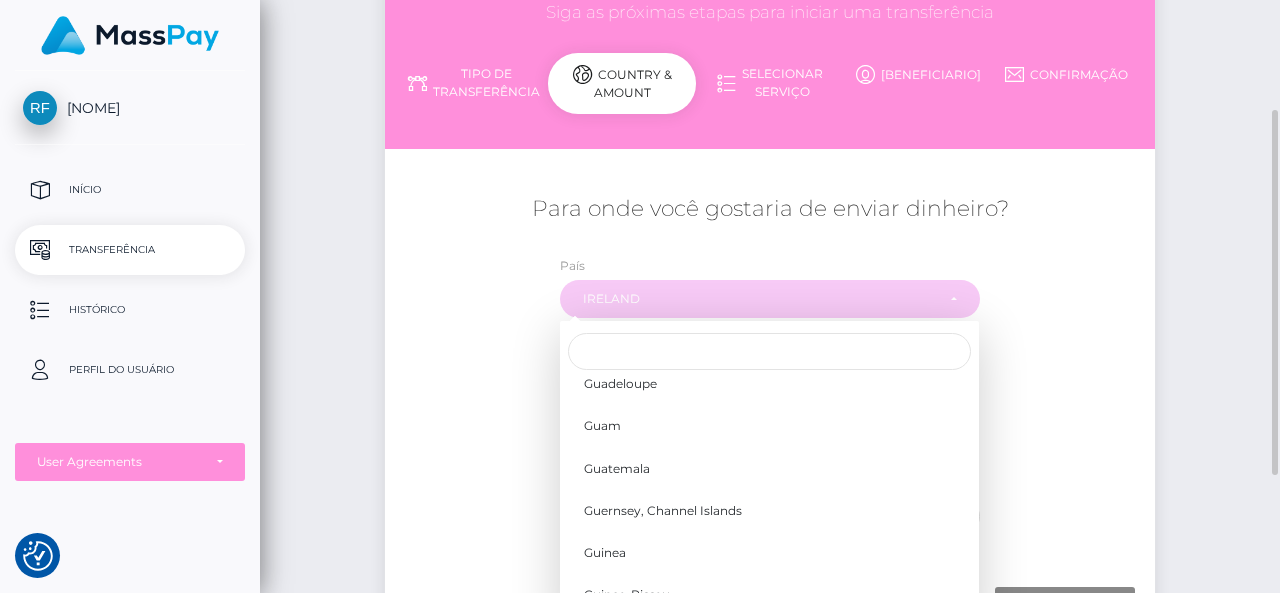 click on "[VALOR] [MOEDA]" at bounding box center [770, 400] 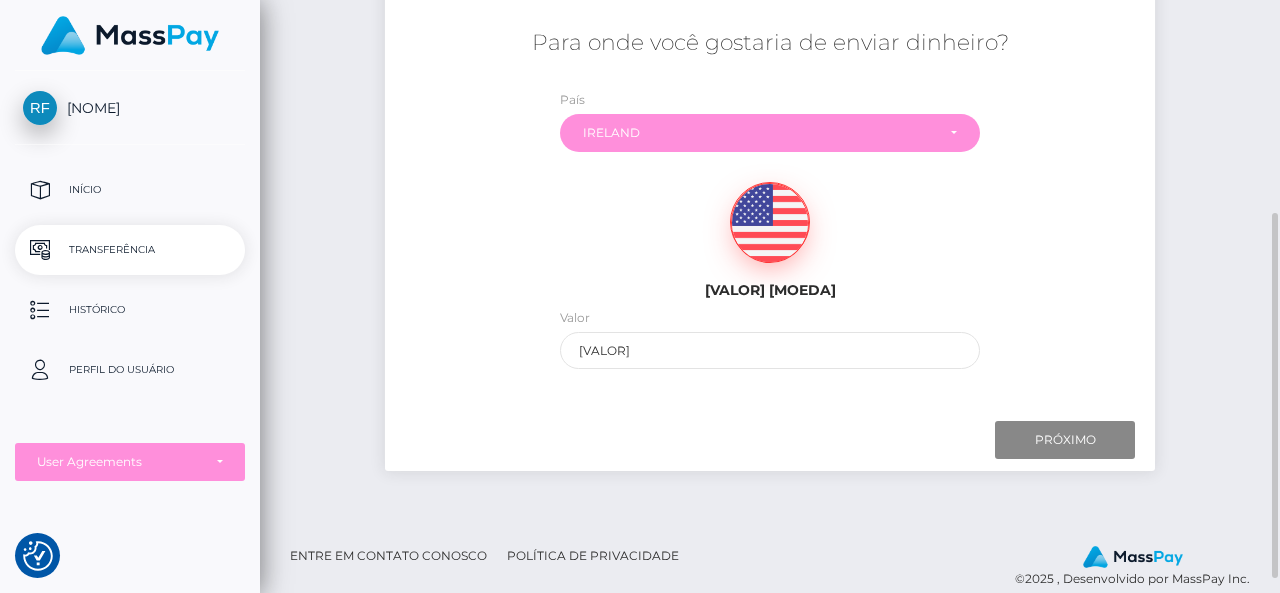 scroll, scrollTop: 349, scrollLeft: 0, axis: vertical 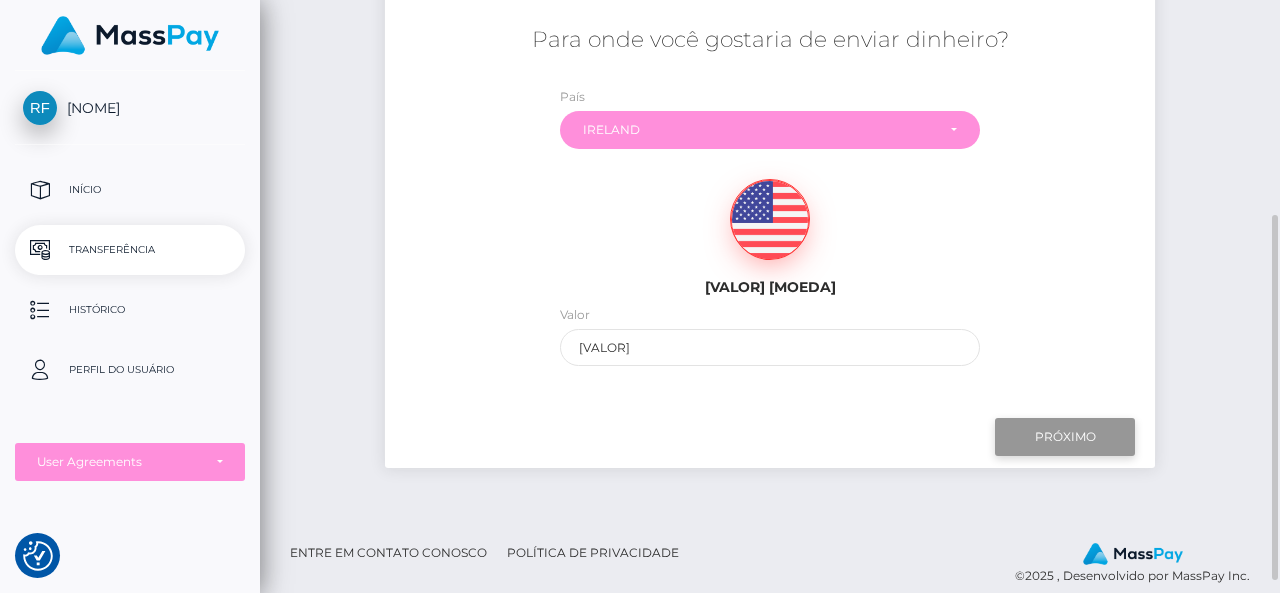 click on "Next" at bounding box center [1065, 437] 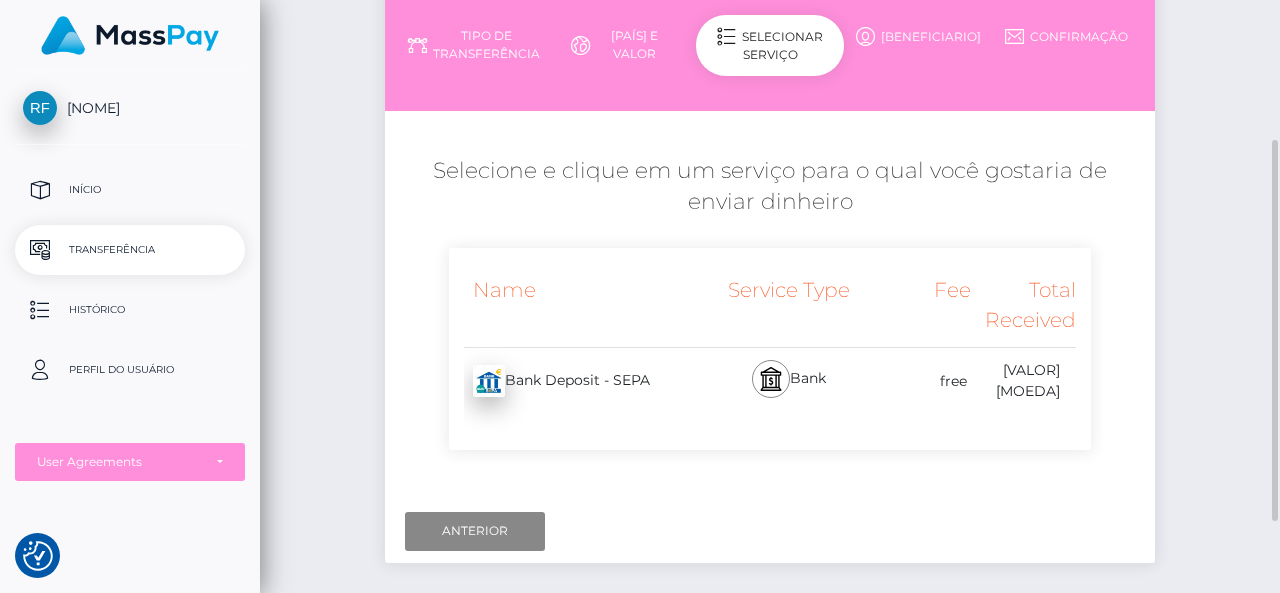 scroll, scrollTop: 218, scrollLeft: 0, axis: vertical 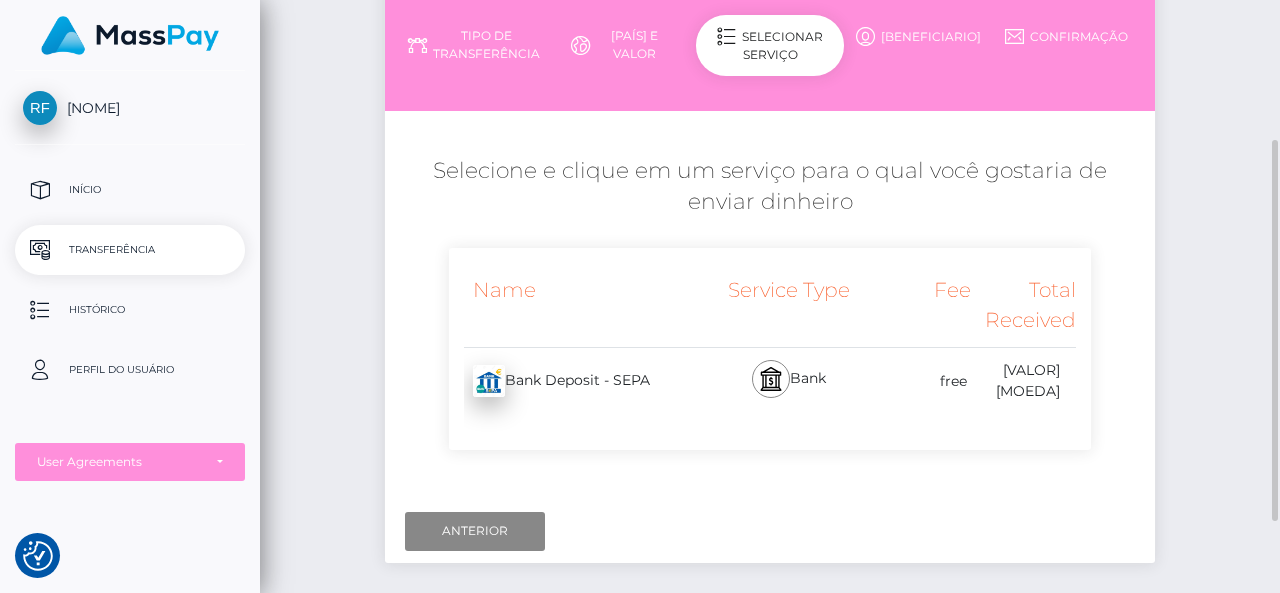 drag, startPoint x: 947, startPoint y: 164, endPoint x: 946, endPoint y: 201, distance: 37.01351 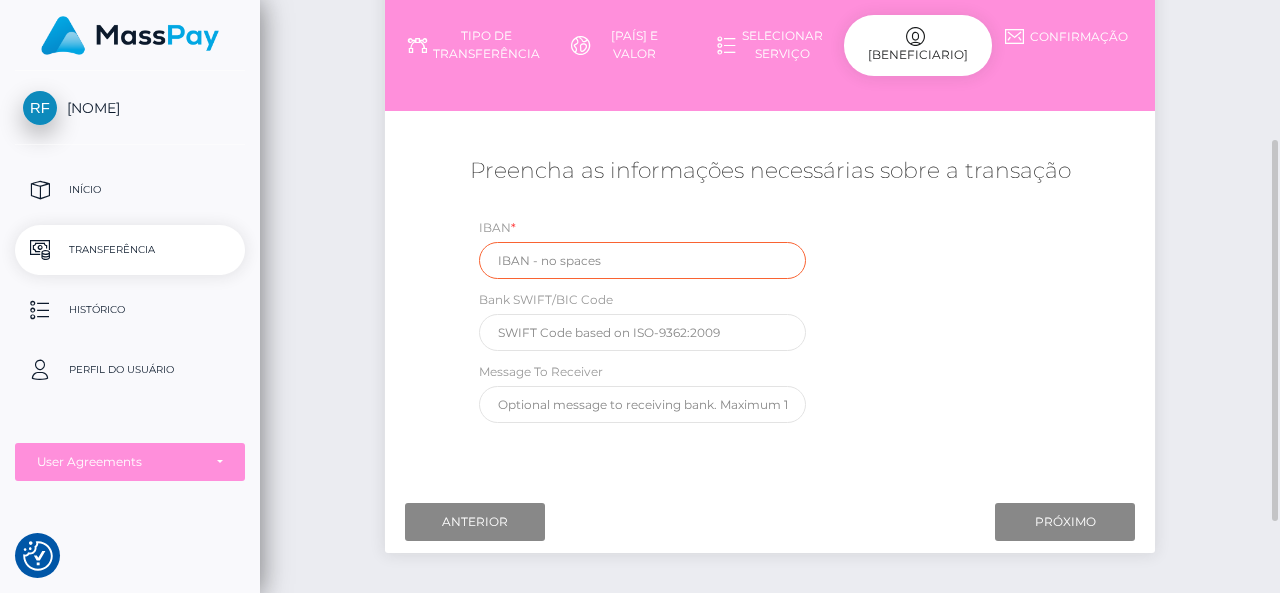 click at bounding box center [642, 260] 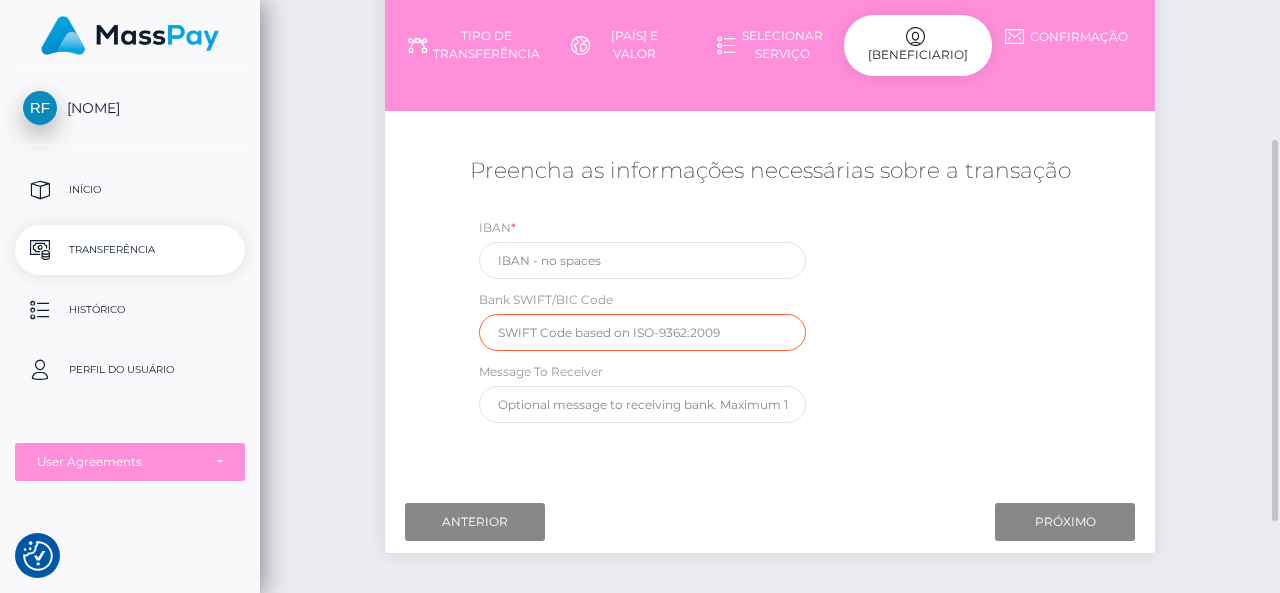 click at bounding box center (642, 332) 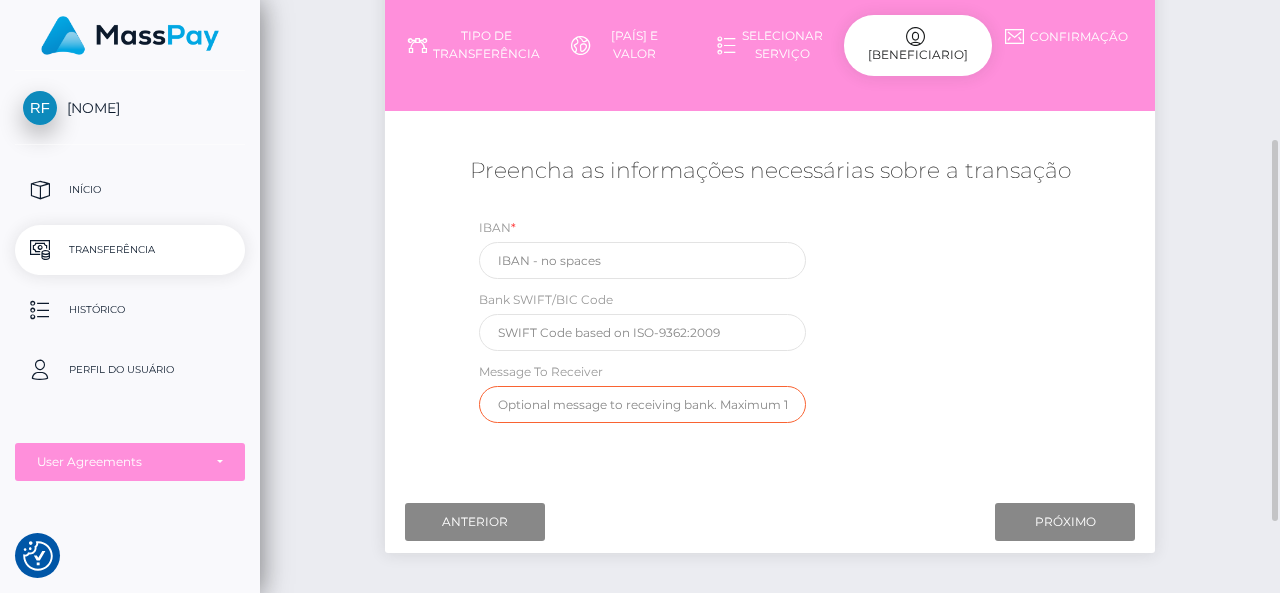 click at bounding box center [642, 404] 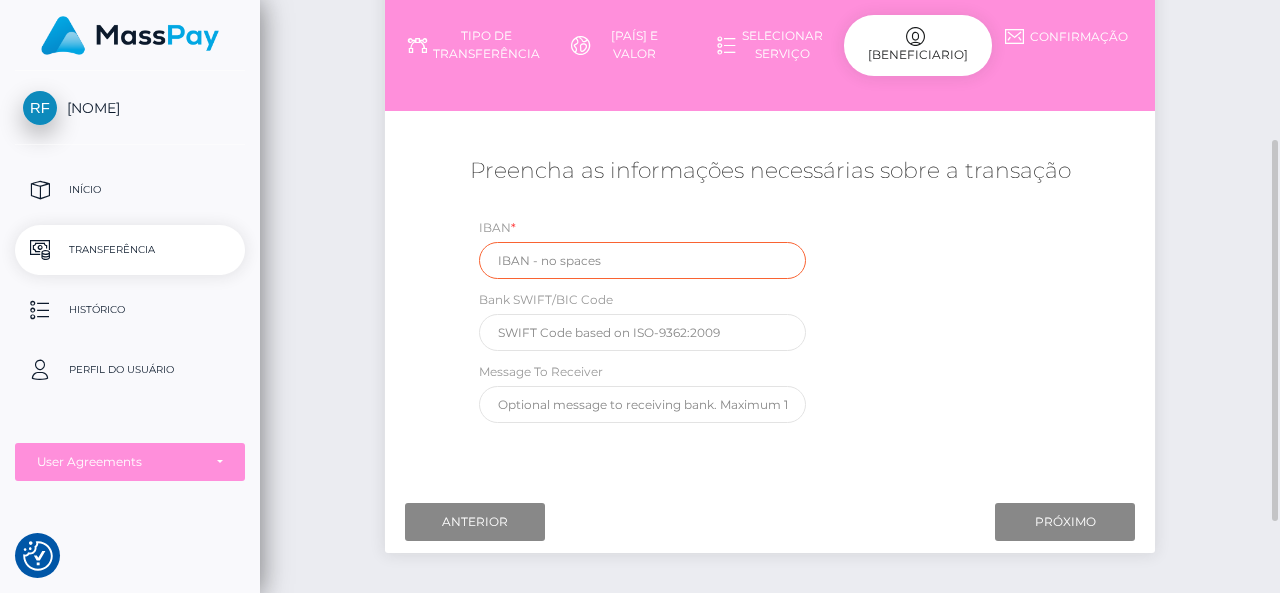 click at bounding box center (642, 260) 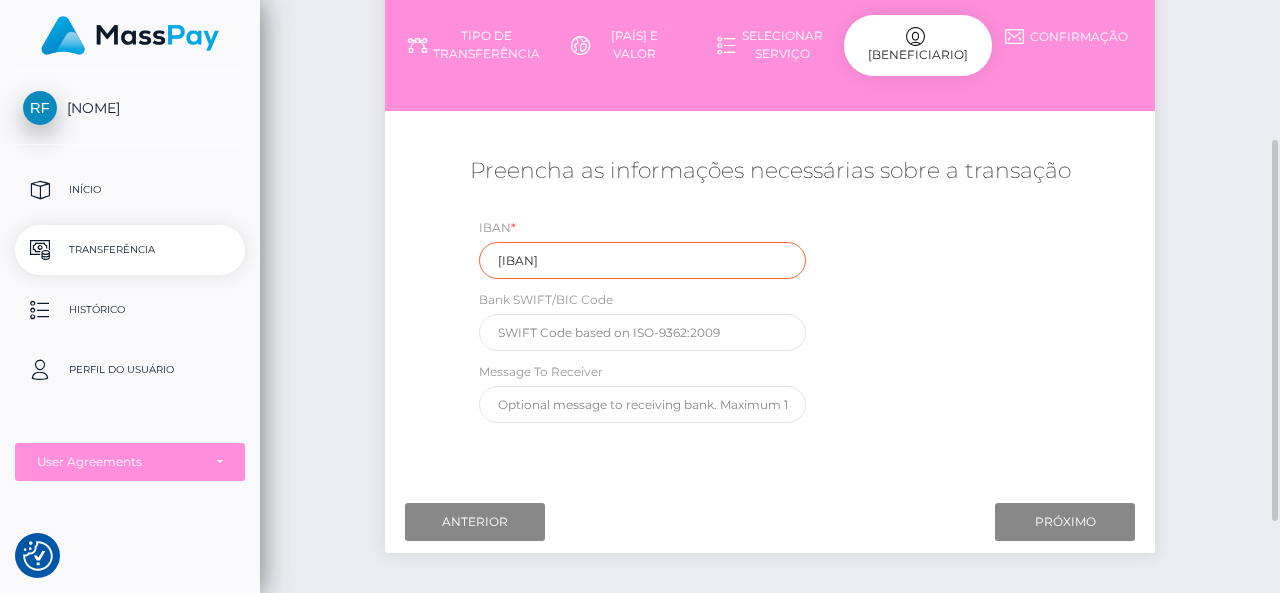 type on "[IBAN]" 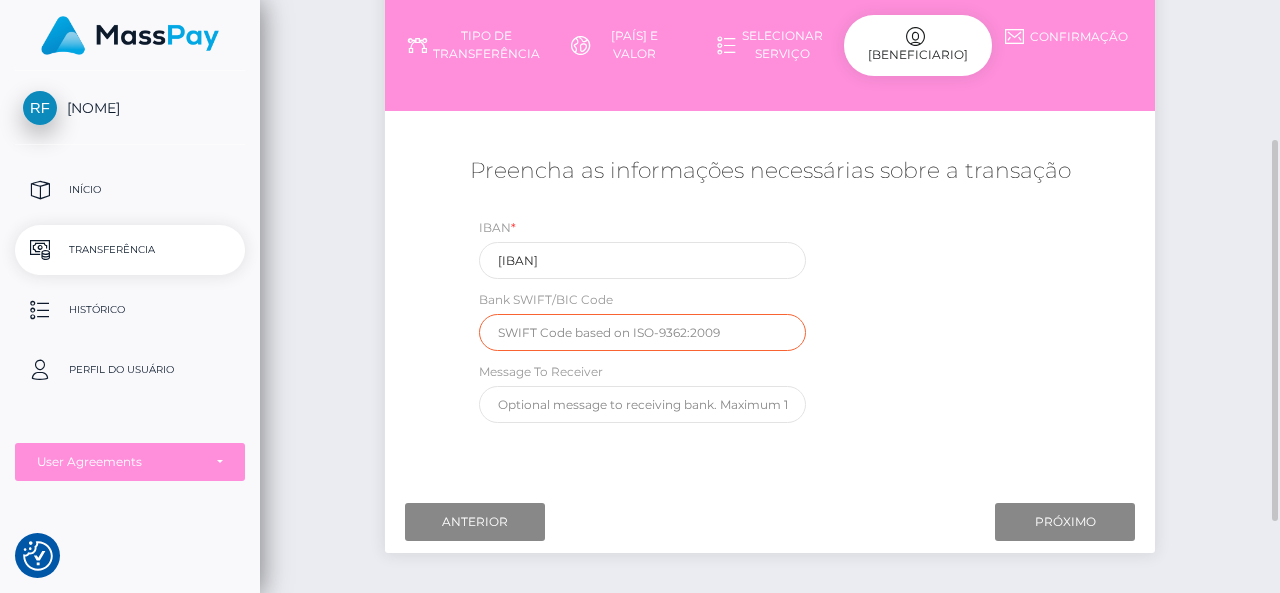 click at bounding box center (642, 332) 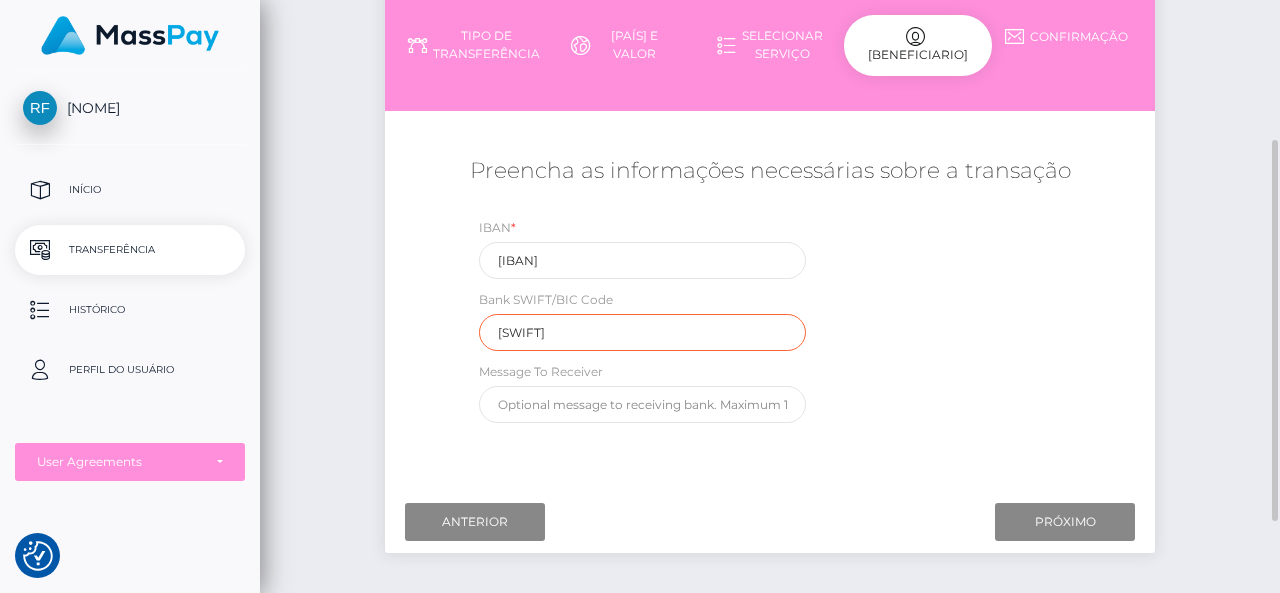 type on "[SWIFT]" 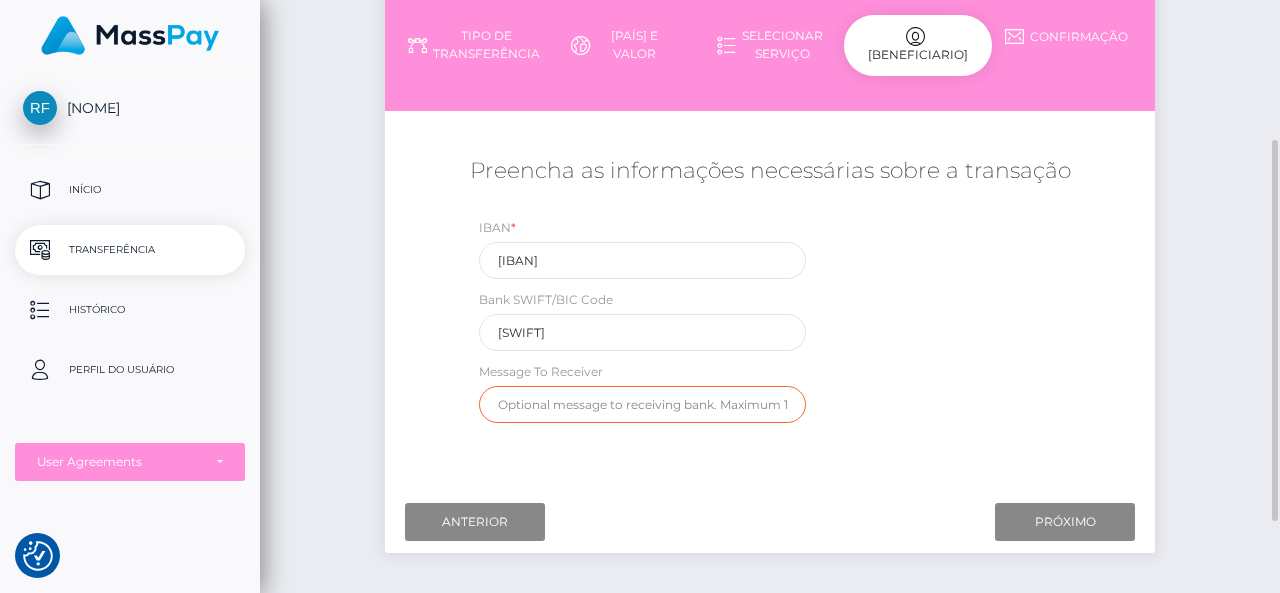click at bounding box center (642, 404) 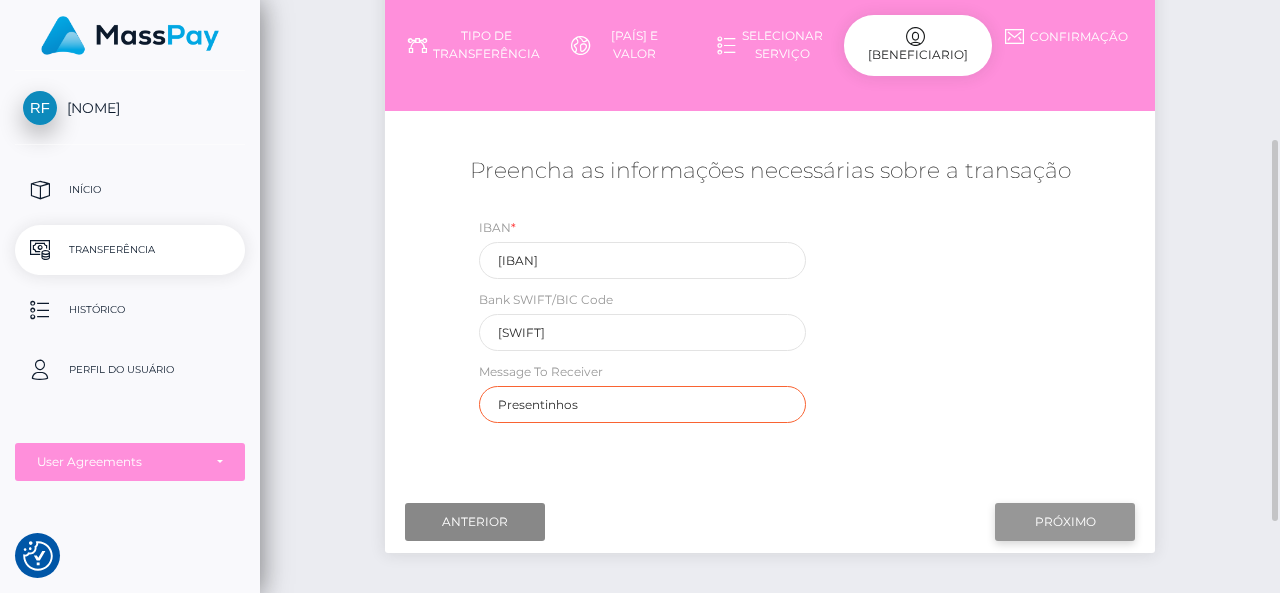 type on "Presentinhos" 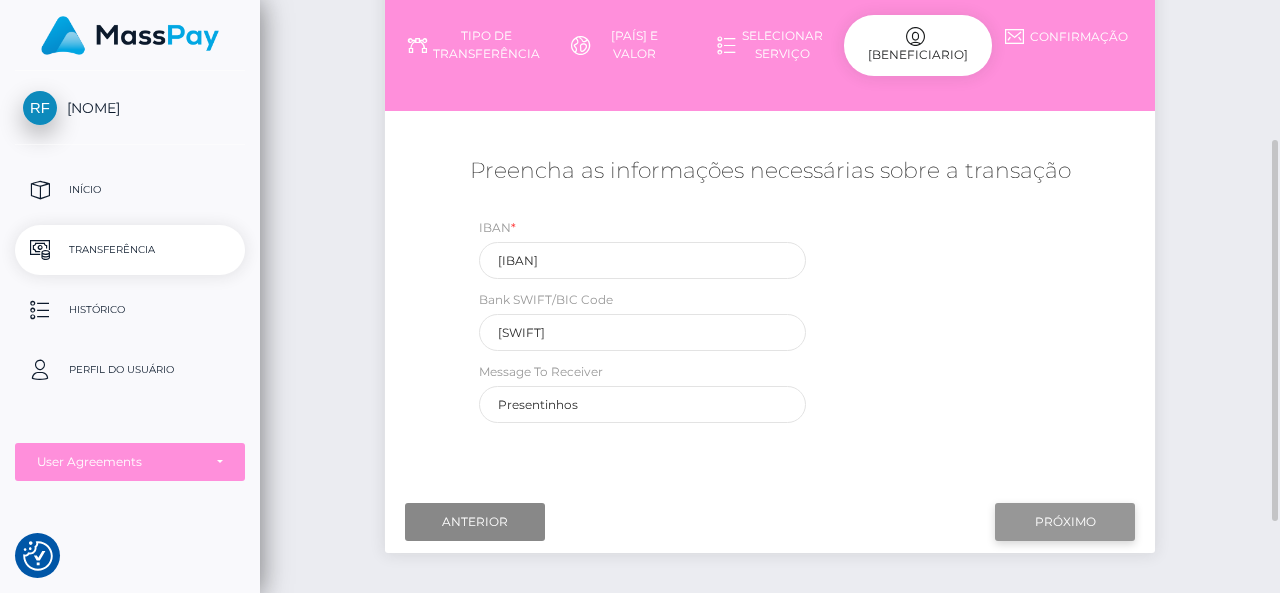 click on "Next" at bounding box center [1065, 522] 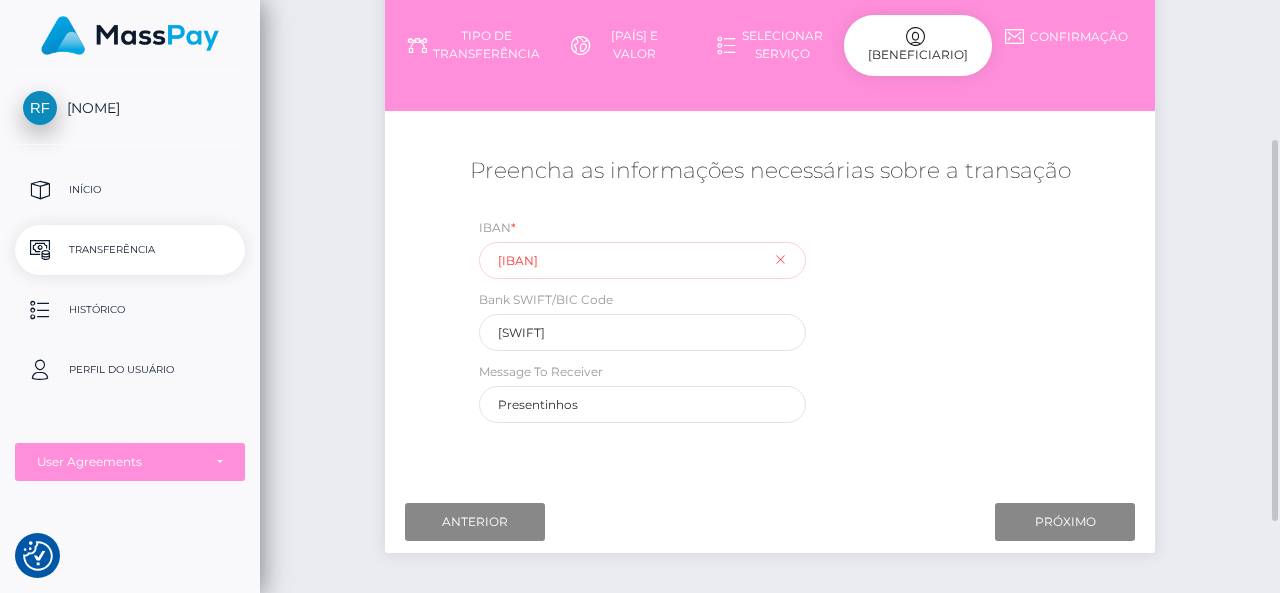 click on "[IBAN]" at bounding box center [642, 260] 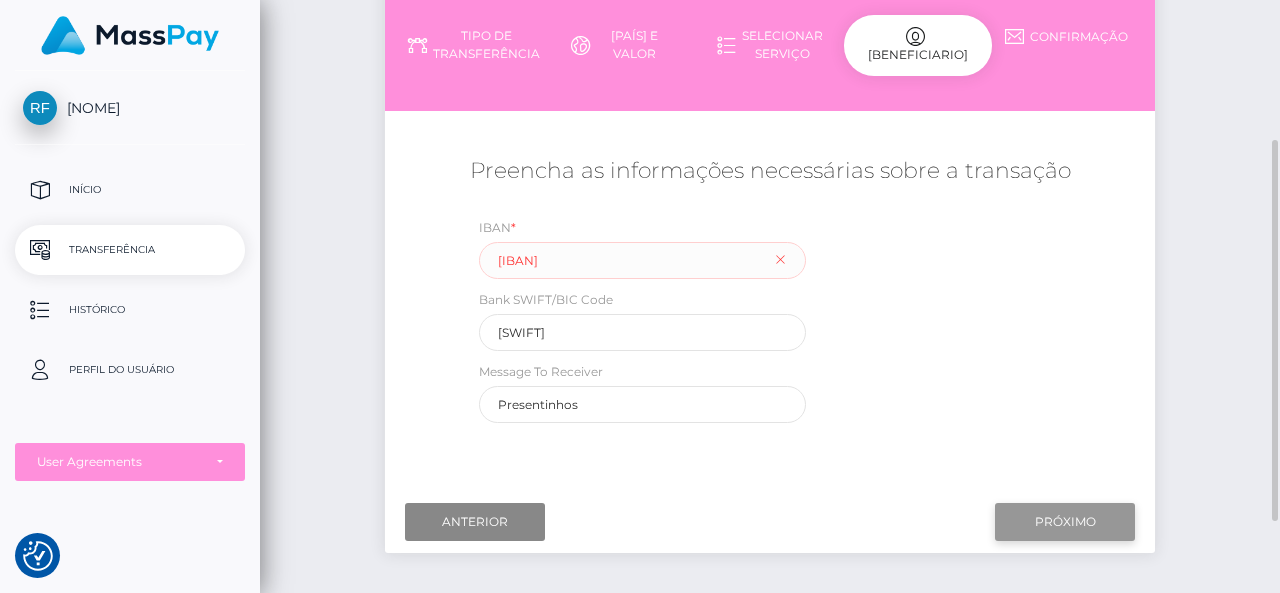 click on "Next" at bounding box center [1065, 522] 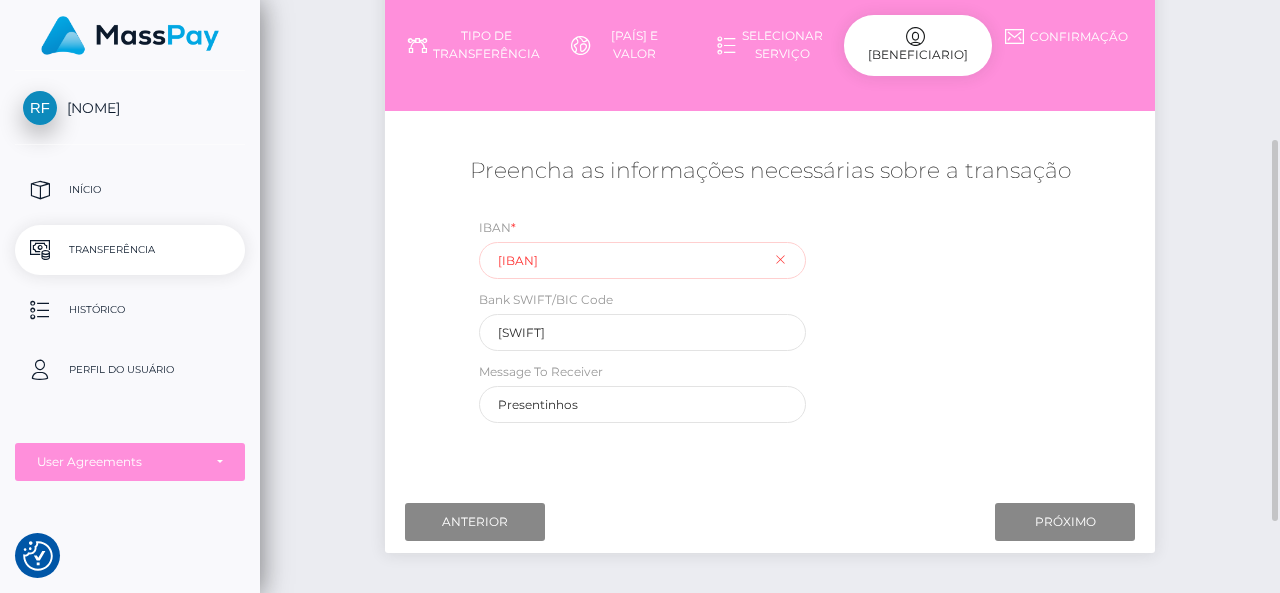 click on "[IBAN]" at bounding box center (642, 260) 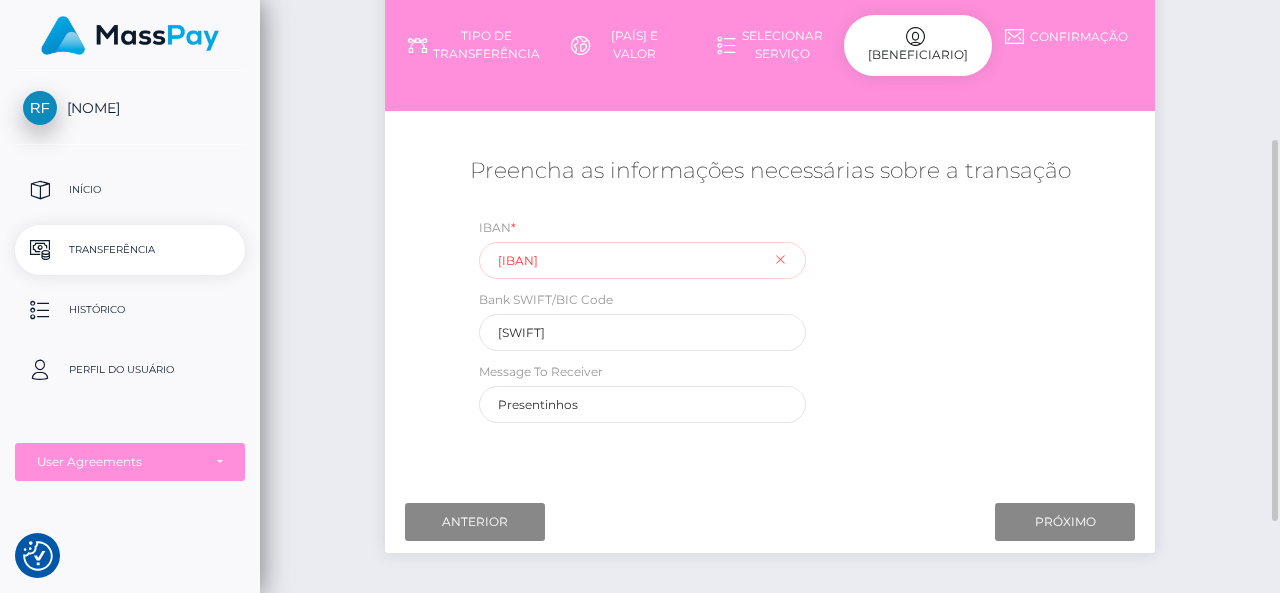 click on "[IBAN]" at bounding box center [642, 260] 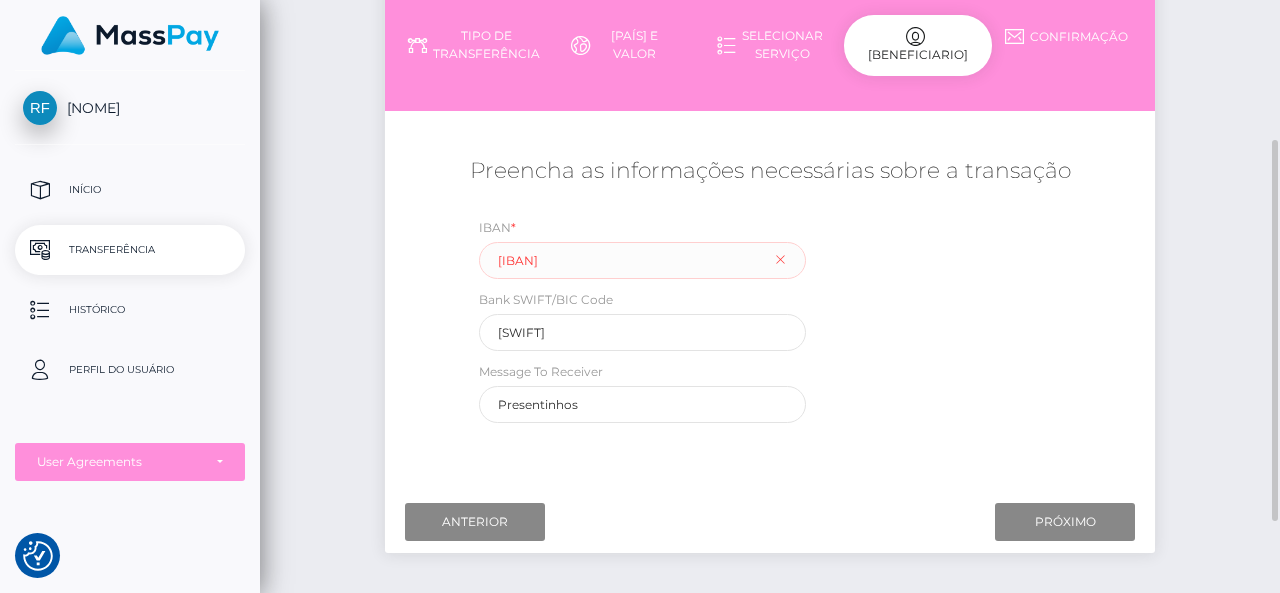 click on "IBAN  *
[IBAN]
Bank SWIFT/BIC Code
[SWIFT]
Message To Receiver
Presentinhos" at bounding box center [770, 325] 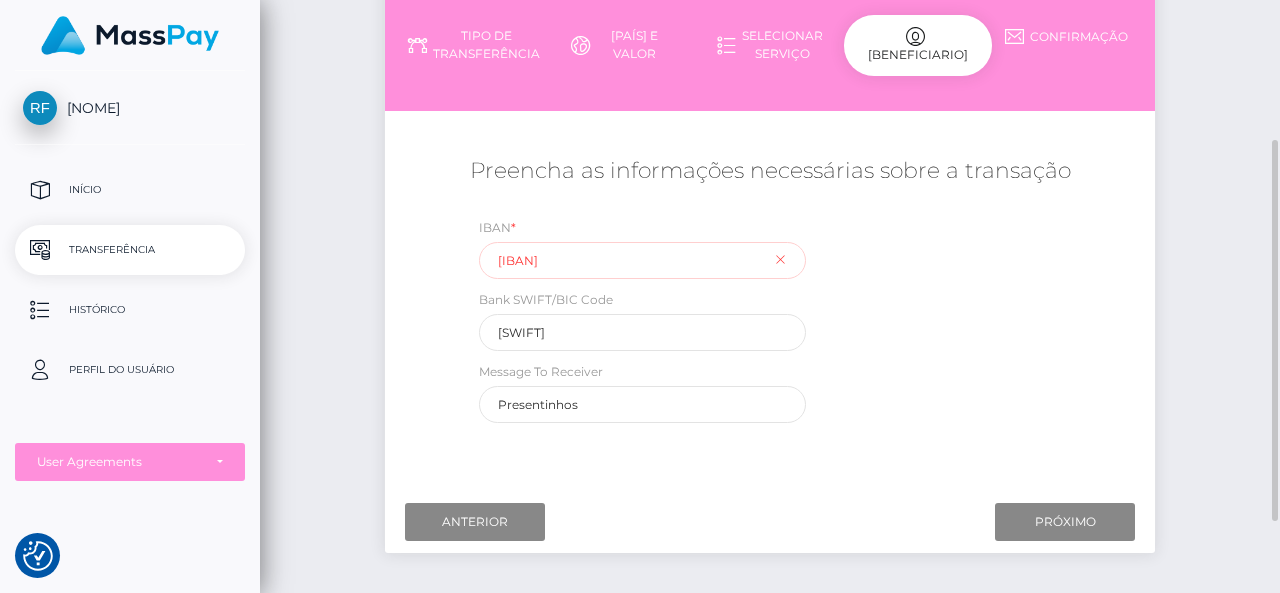 click on "[IBAN]" at bounding box center [642, 260] 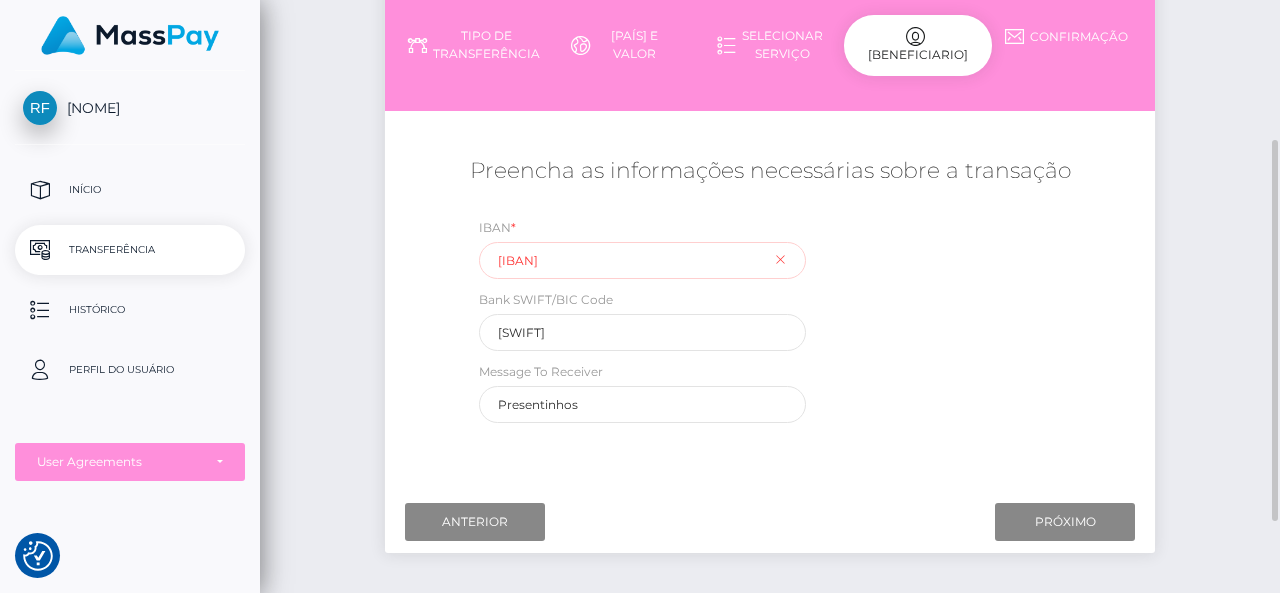 type on "[IBAN]" 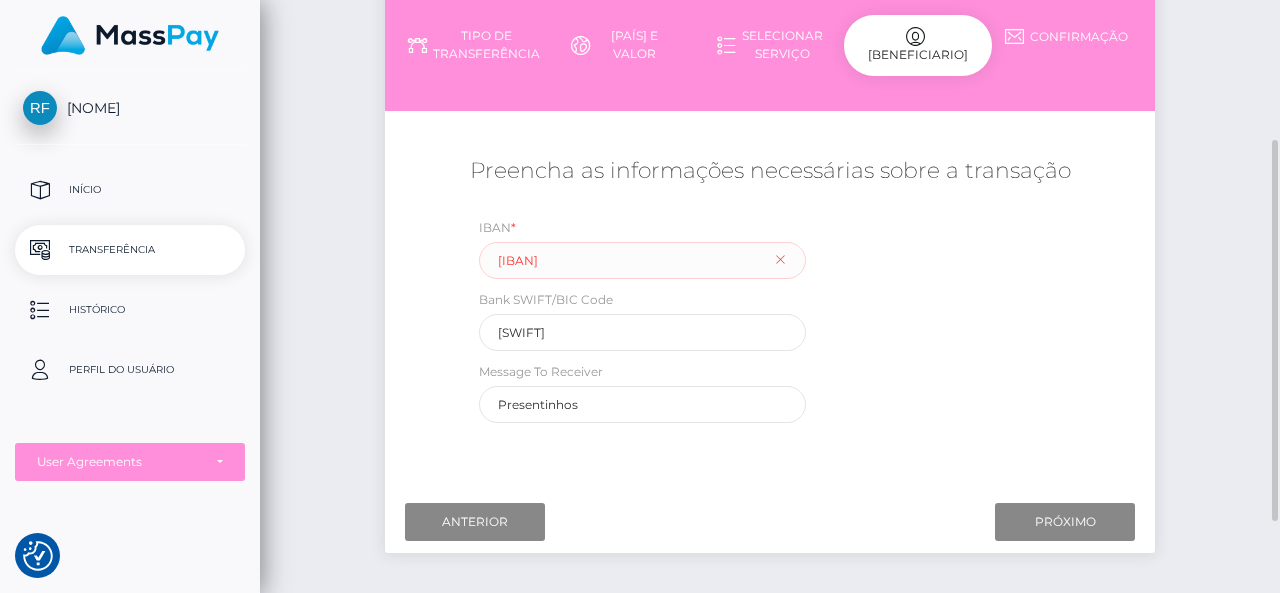 click on "IBAN  *
[IBAN]
Bank SWIFT/BIC Code
[SWIFT]
Message To Receiver
Presentinhos" at bounding box center [770, 325] 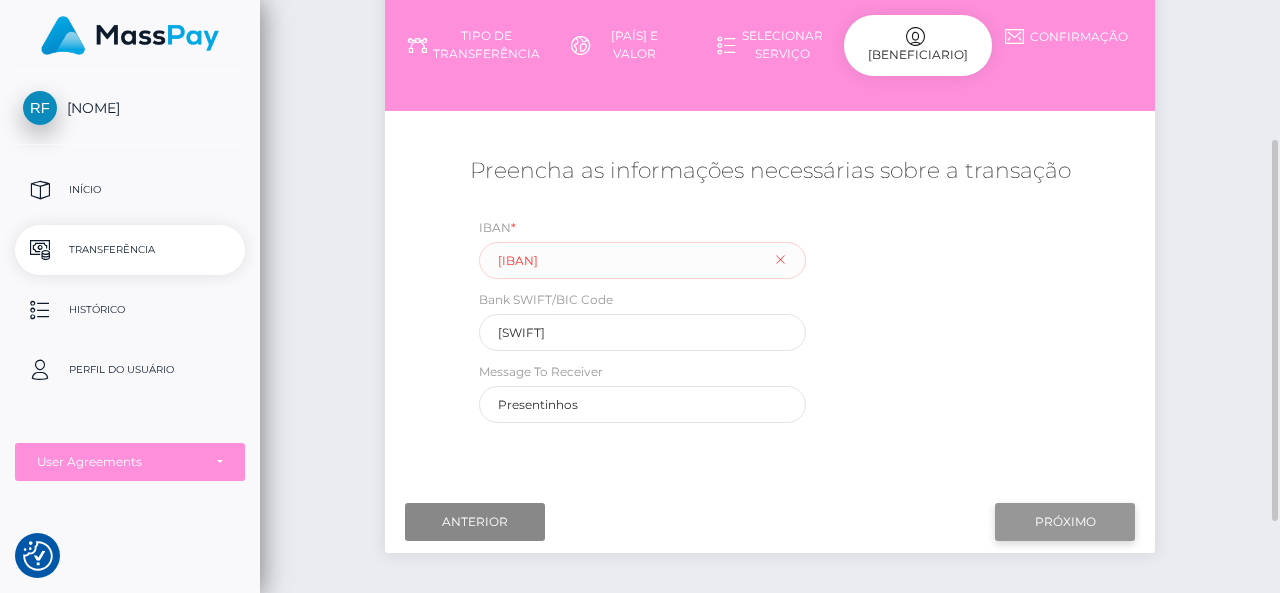 click on "Next" at bounding box center [1065, 522] 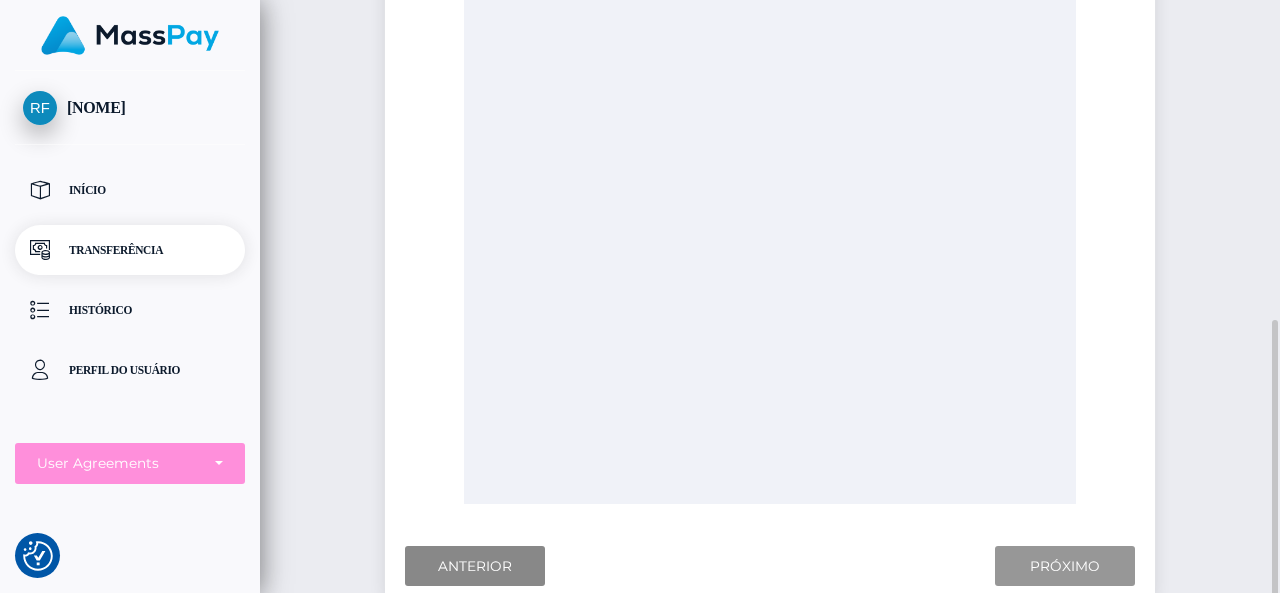 scroll, scrollTop: 680, scrollLeft: 0, axis: vertical 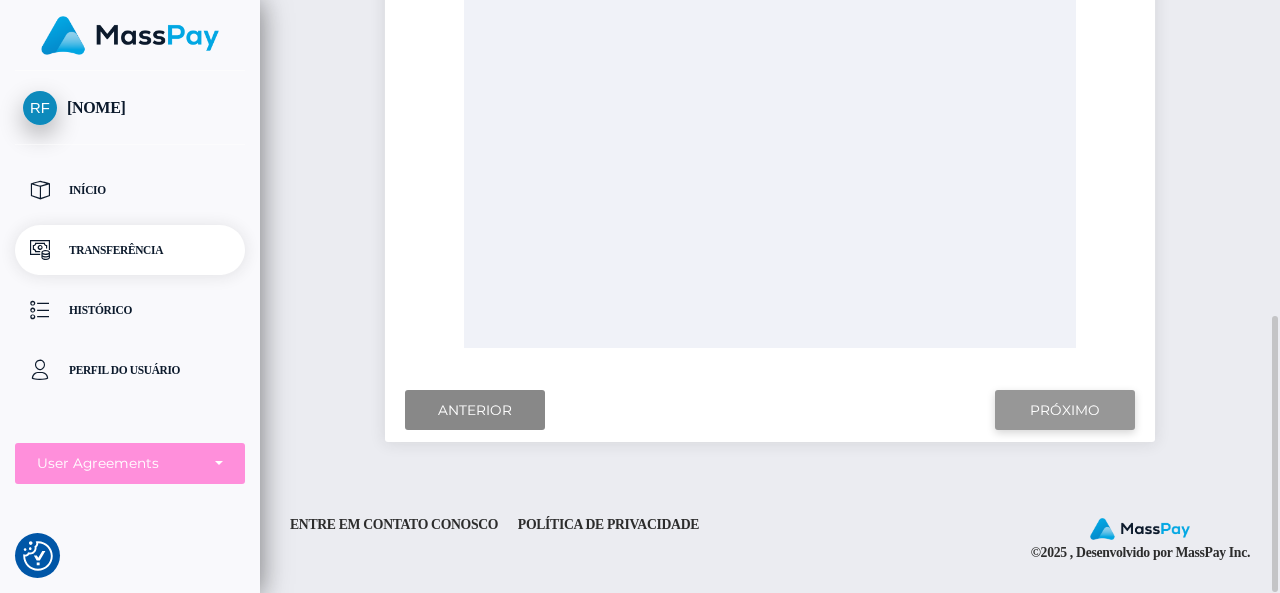 click on "Next" at bounding box center [1065, 410] 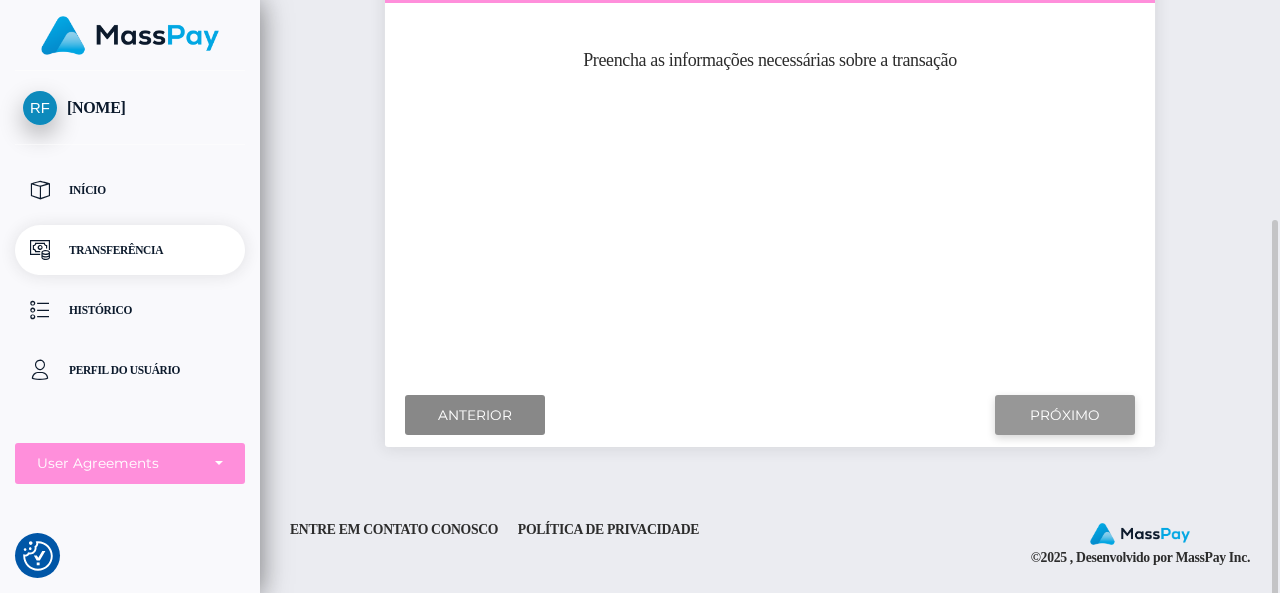 scroll, scrollTop: 337, scrollLeft: 0, axis: vertical 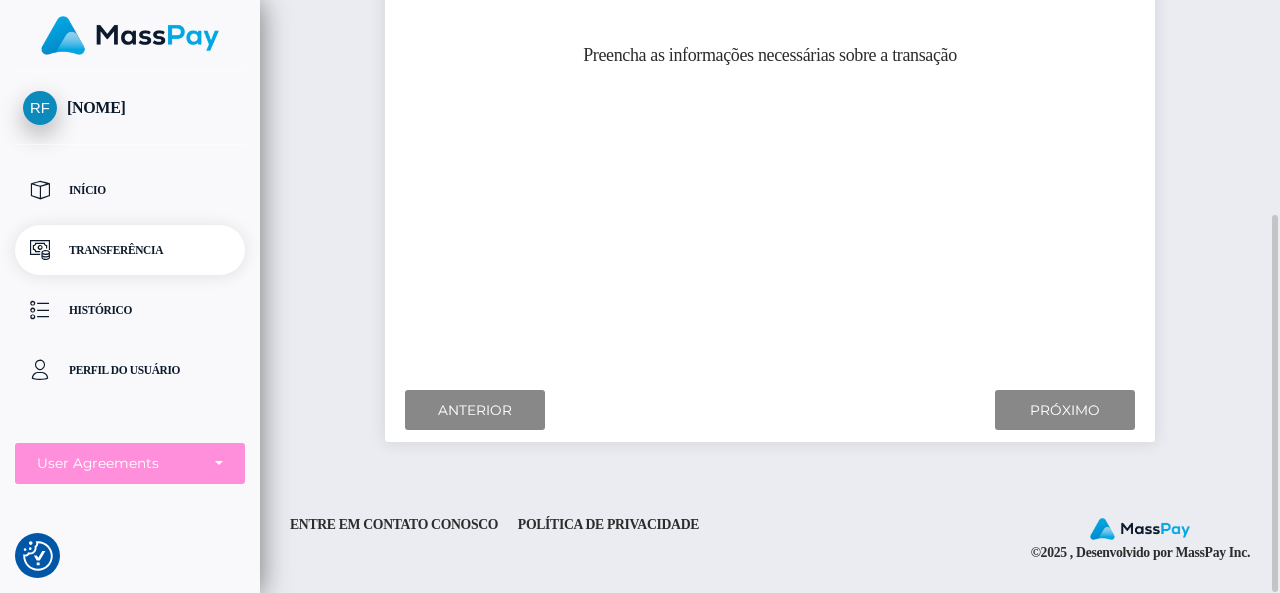 click on "Para onde você gostaria de enviar dinheiro?
País
Abkhazia
Afeganistão
Albânia
Argélia
Samoa Americana   Andorra   Angola   Anguilla   Argentina" at bounding box center (770, 190) 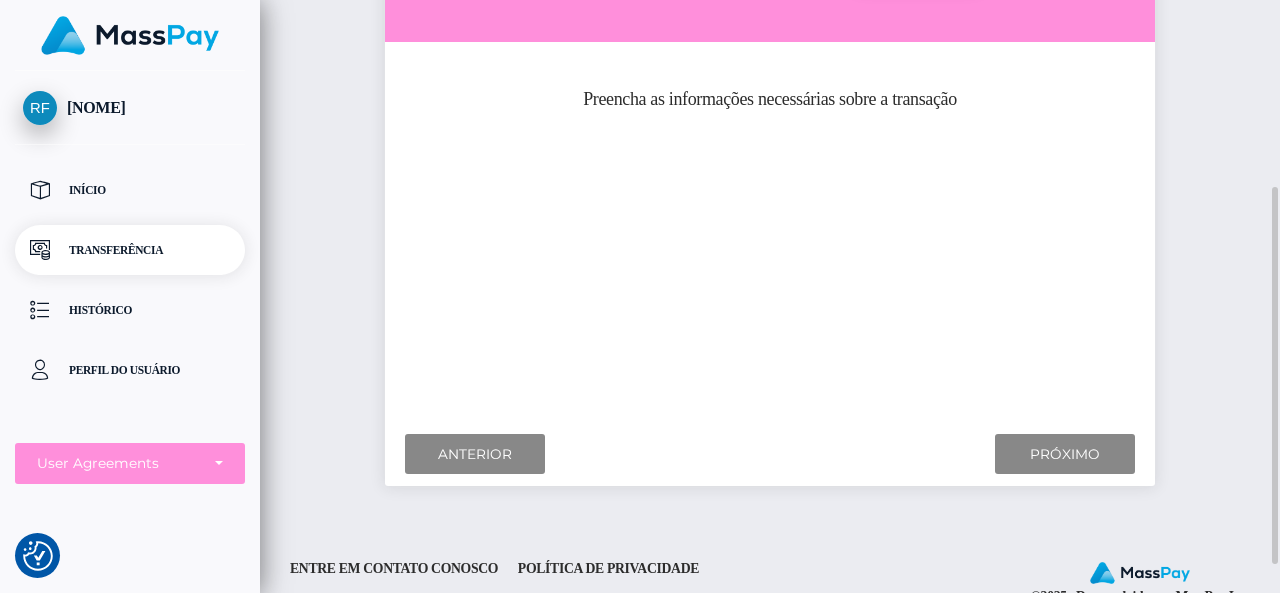 scroll, scrollTop: 328, scrollLeft: 0, axis: vertical 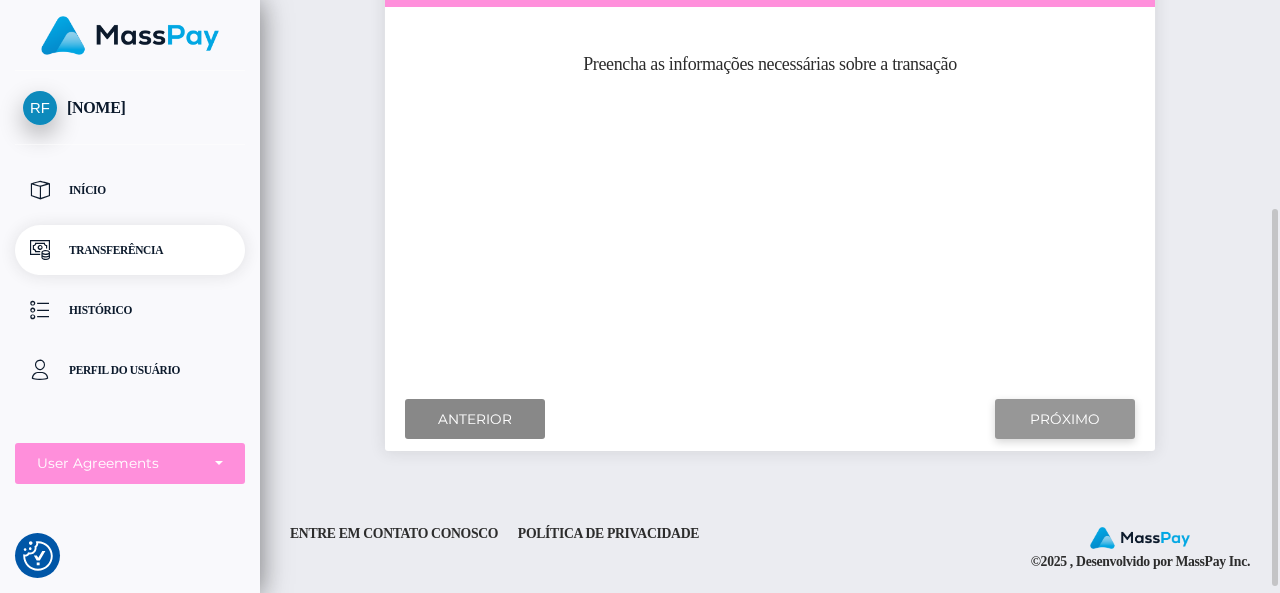 click on "Next" at bounding box center [1065, 419] 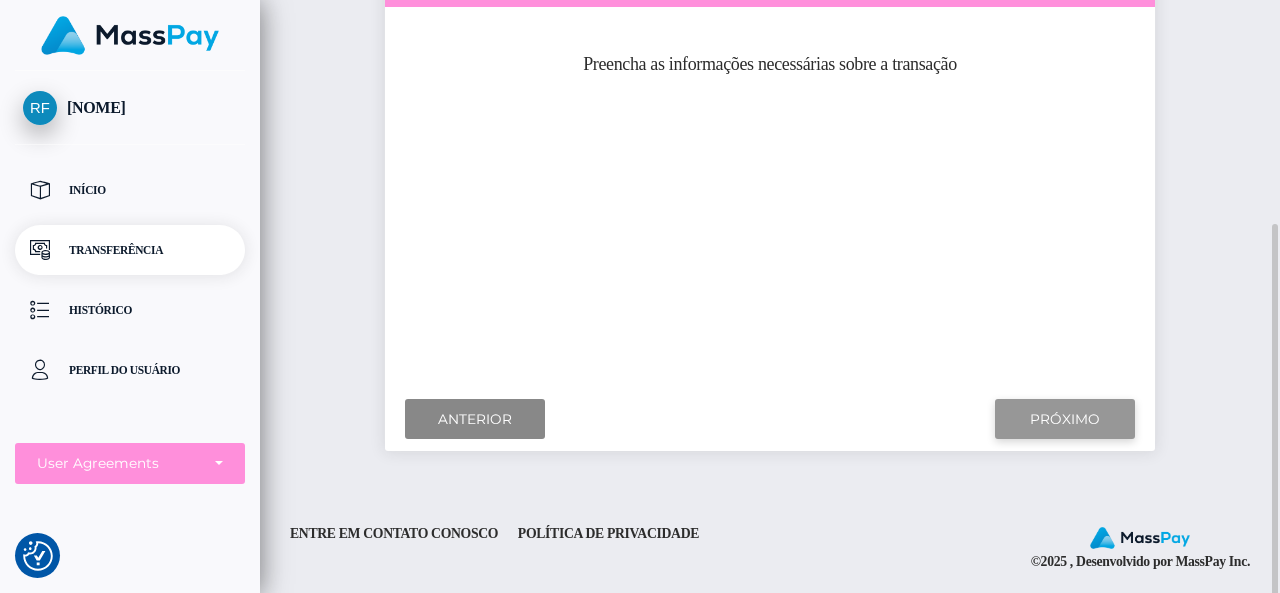 scroll, scrollTop: 337, scrollLeft: 0, axis: vertical 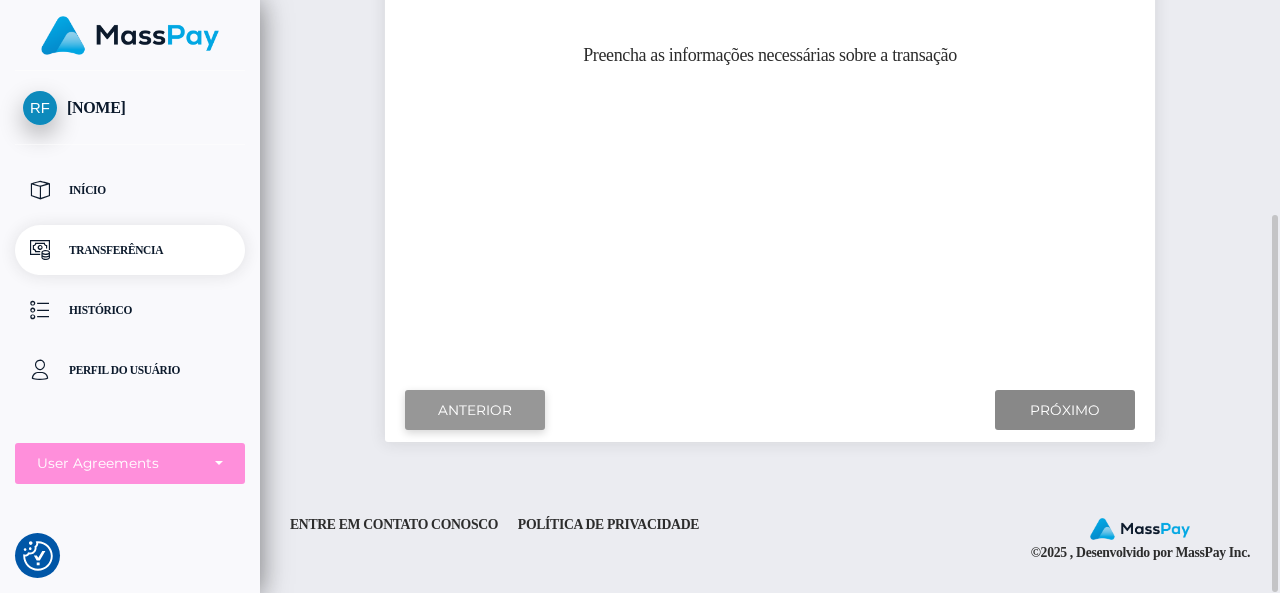 click on "Previous" at bounding box center [475, 410] 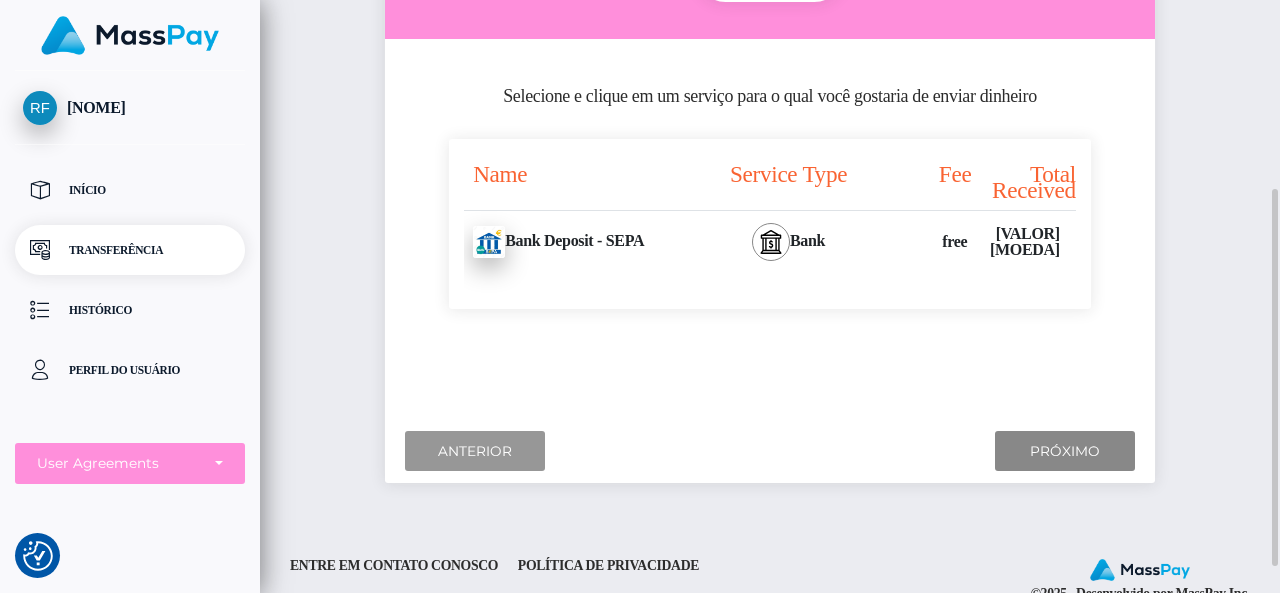 scroll, scrollTop: 296, scrollLeft: 0, axis: vertical 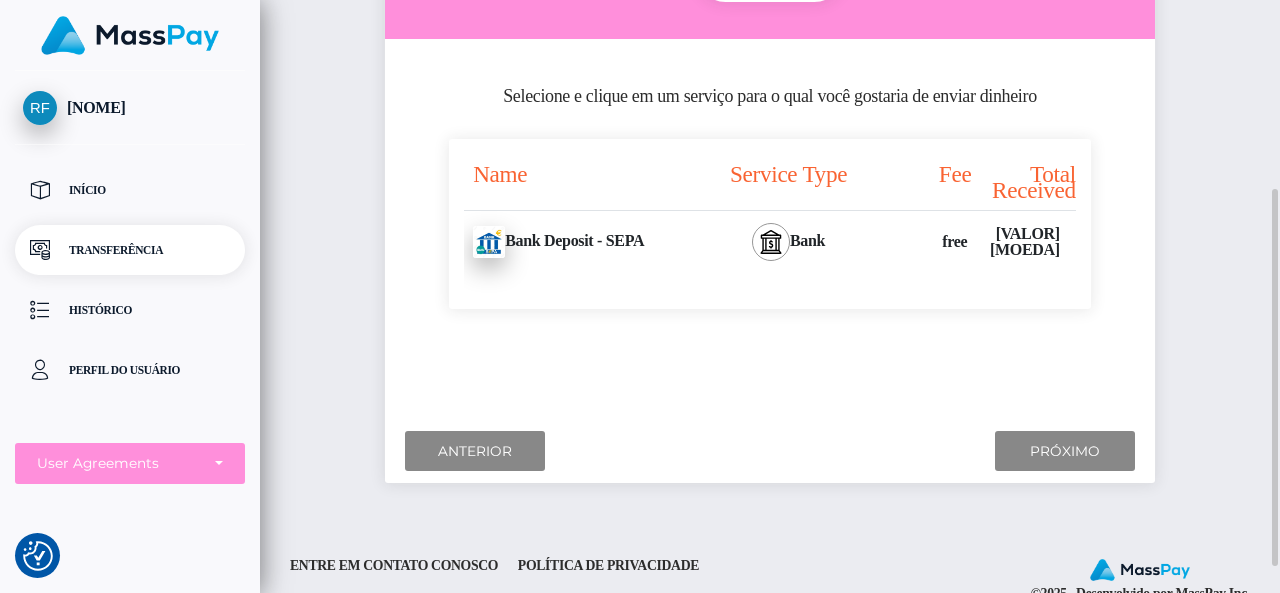 click at bounding box center (771, 242) 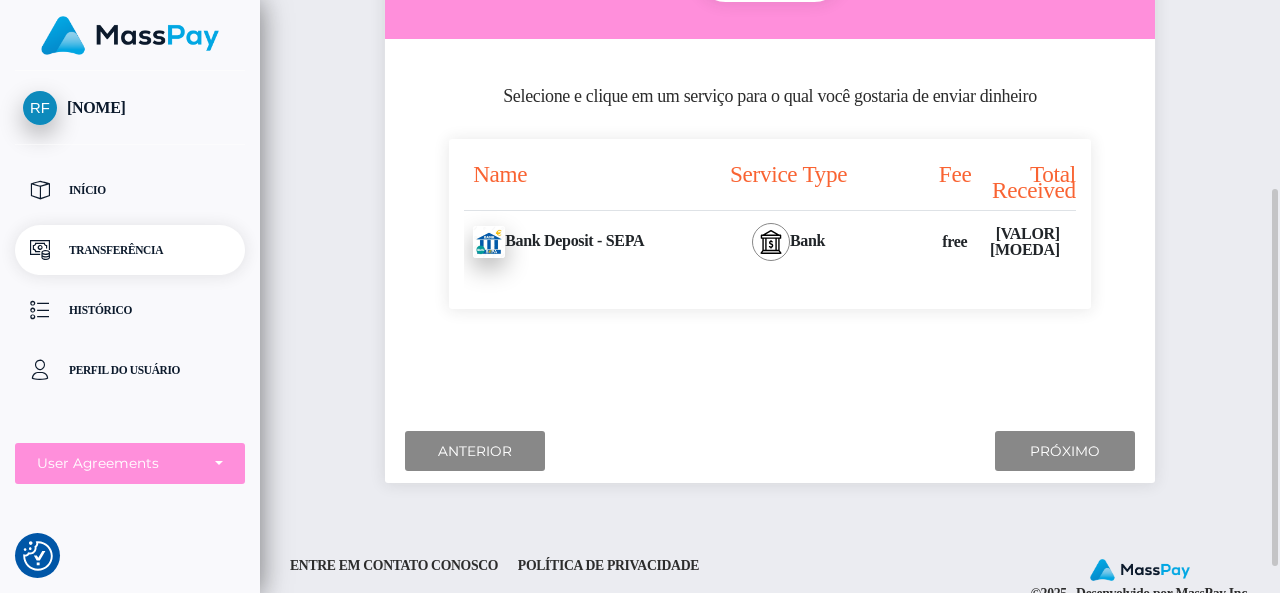 click on "[VALOR] [MOEDA]" at bounding box center (1023, 242) 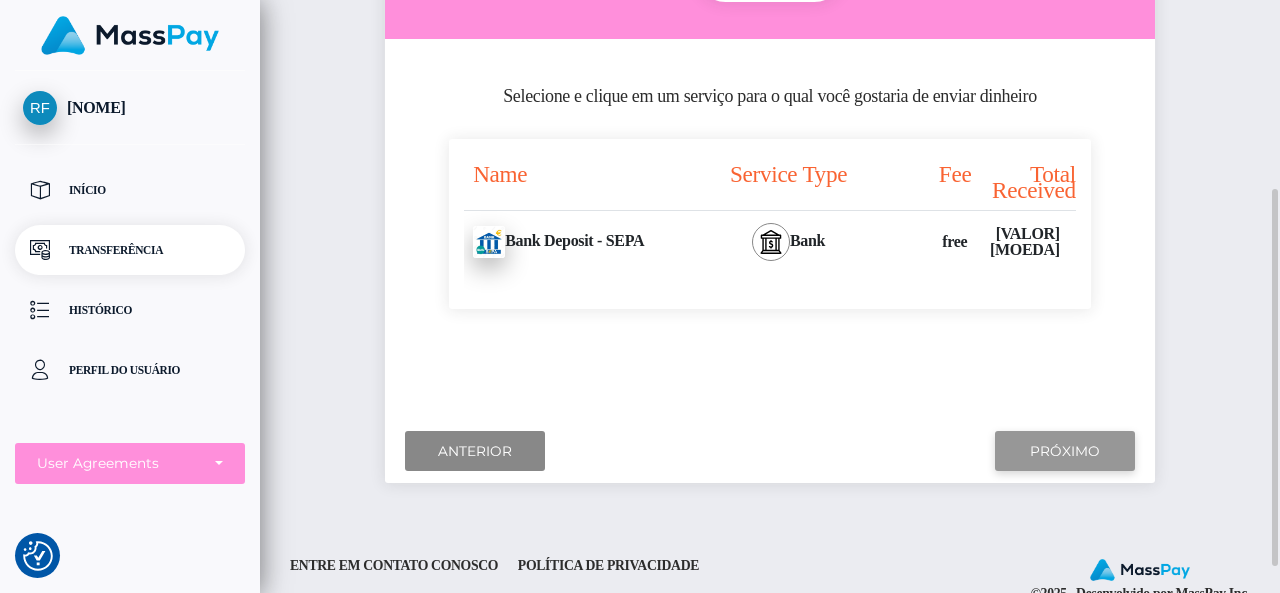 click on "Next" at bounding box center [1065, 451] 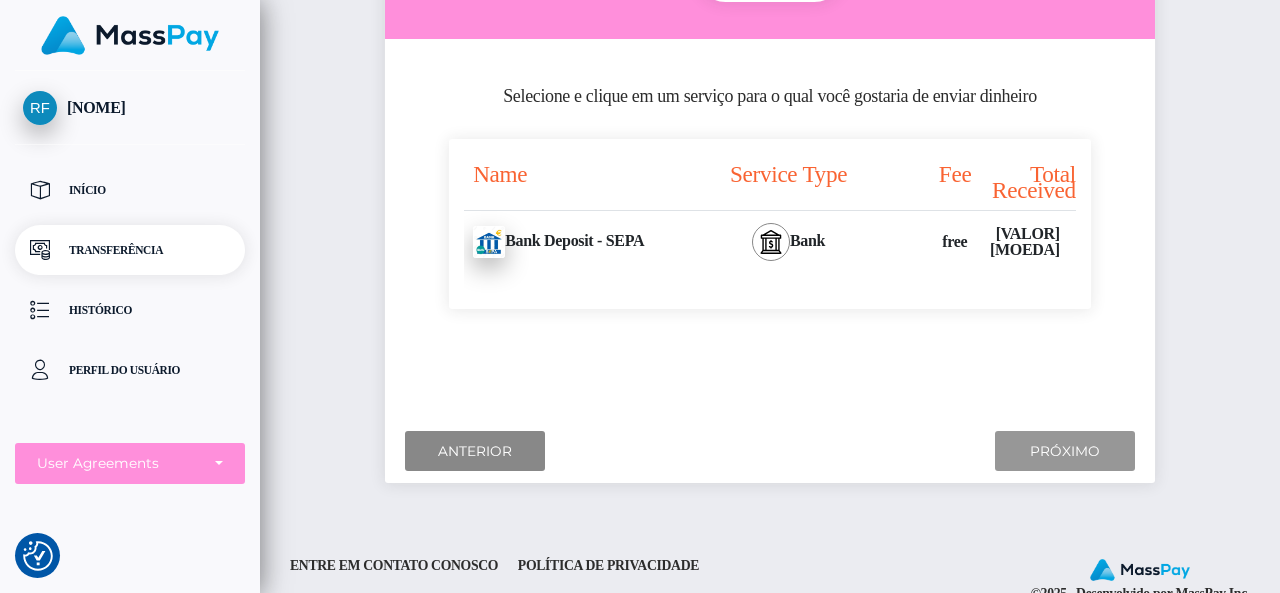 click on "Next" at bounding box center (1065, 451) 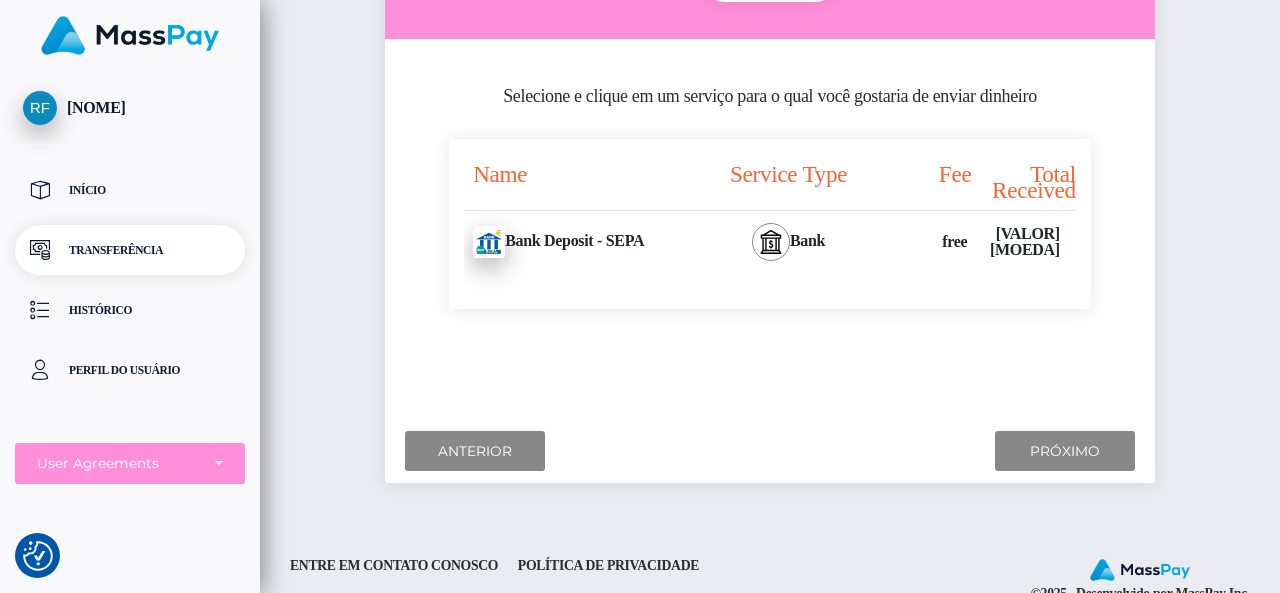 click at bounding box center (130, 35) 